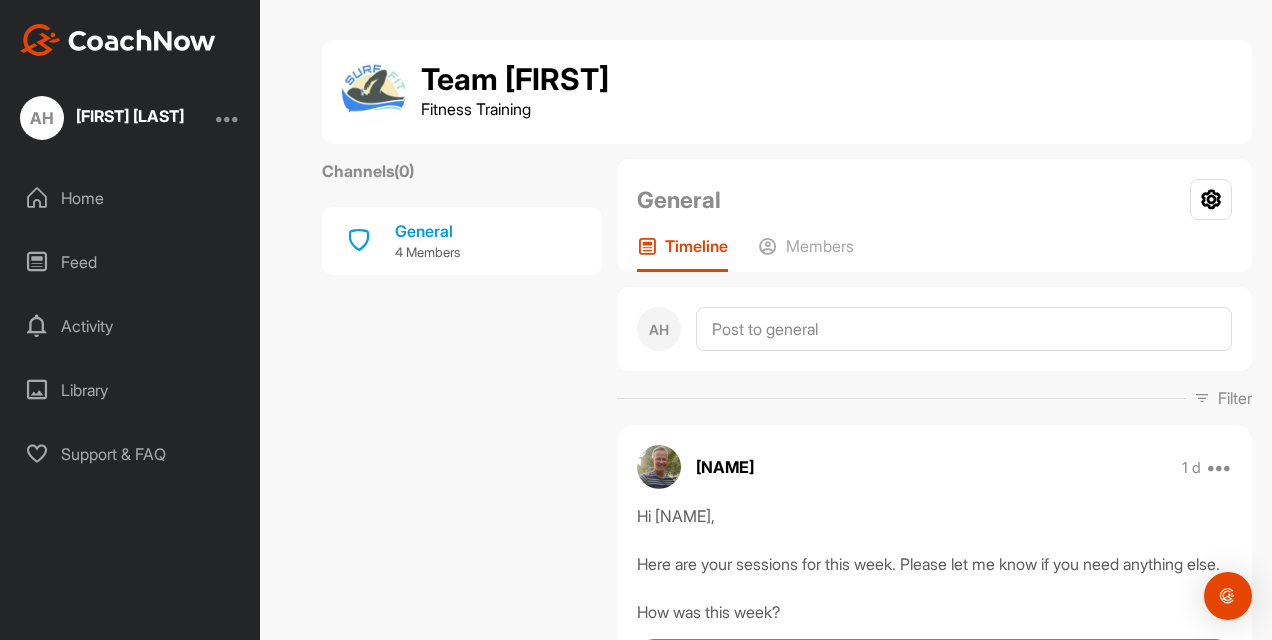 scroll, scrollTop: 0, scrollLeft: 0, axis: both 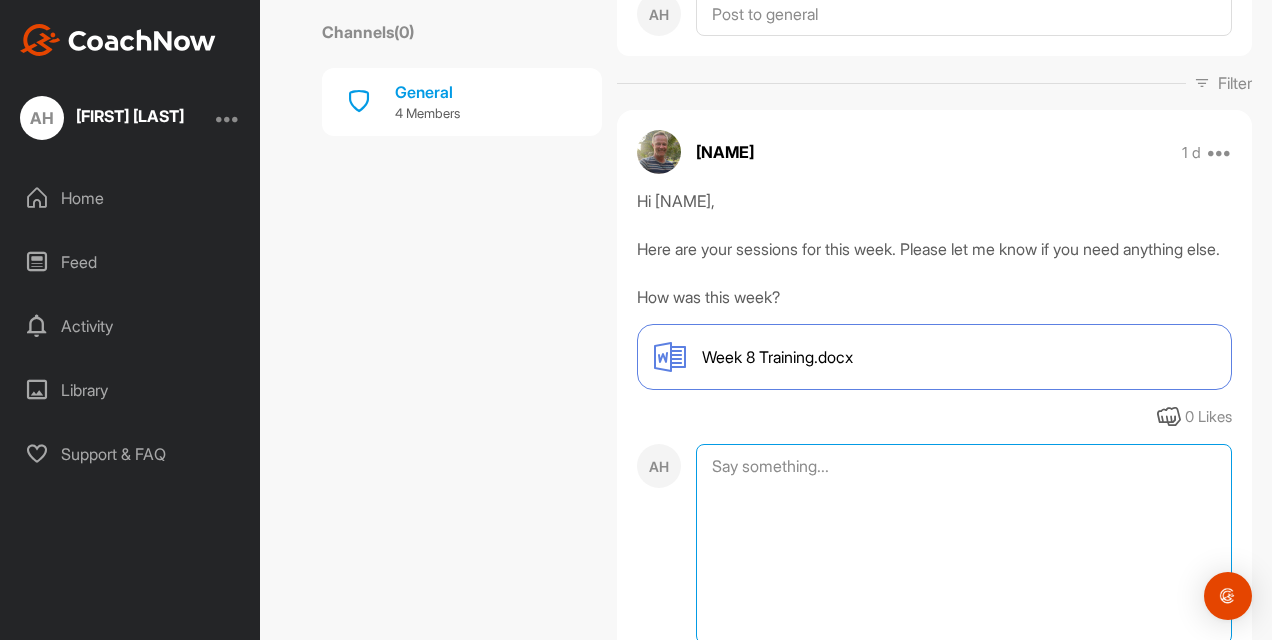 click at bounding box center [964, 544] 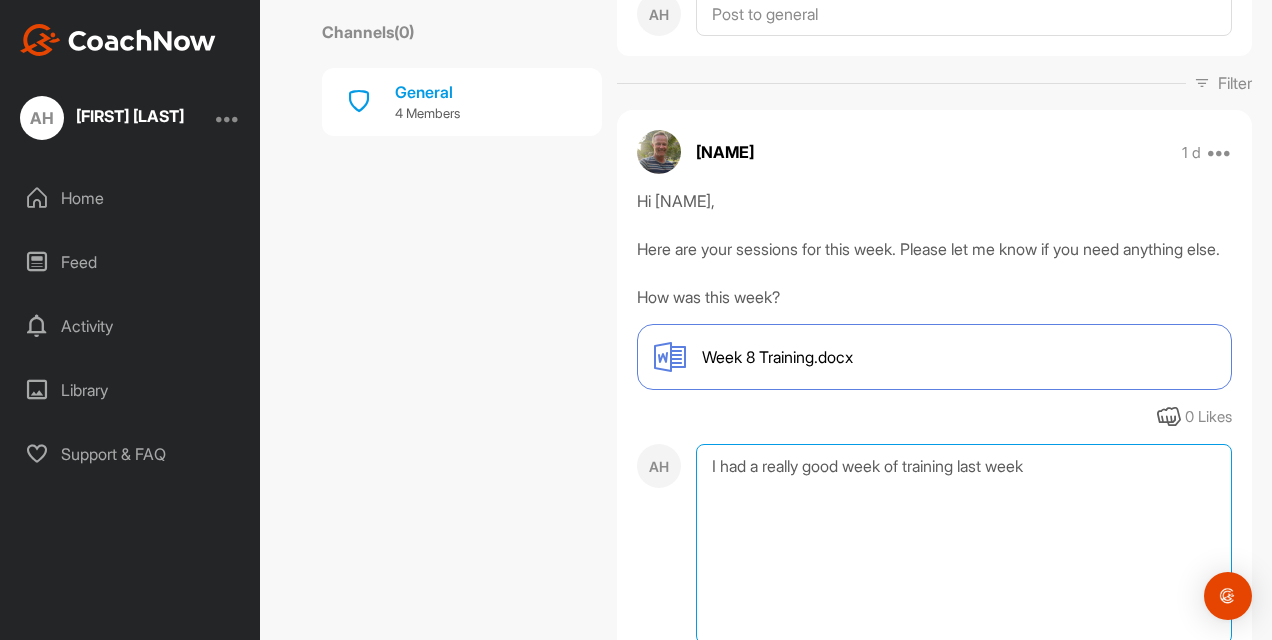 click on "I had a really good week of training last week" at bounding box center [964, 544] 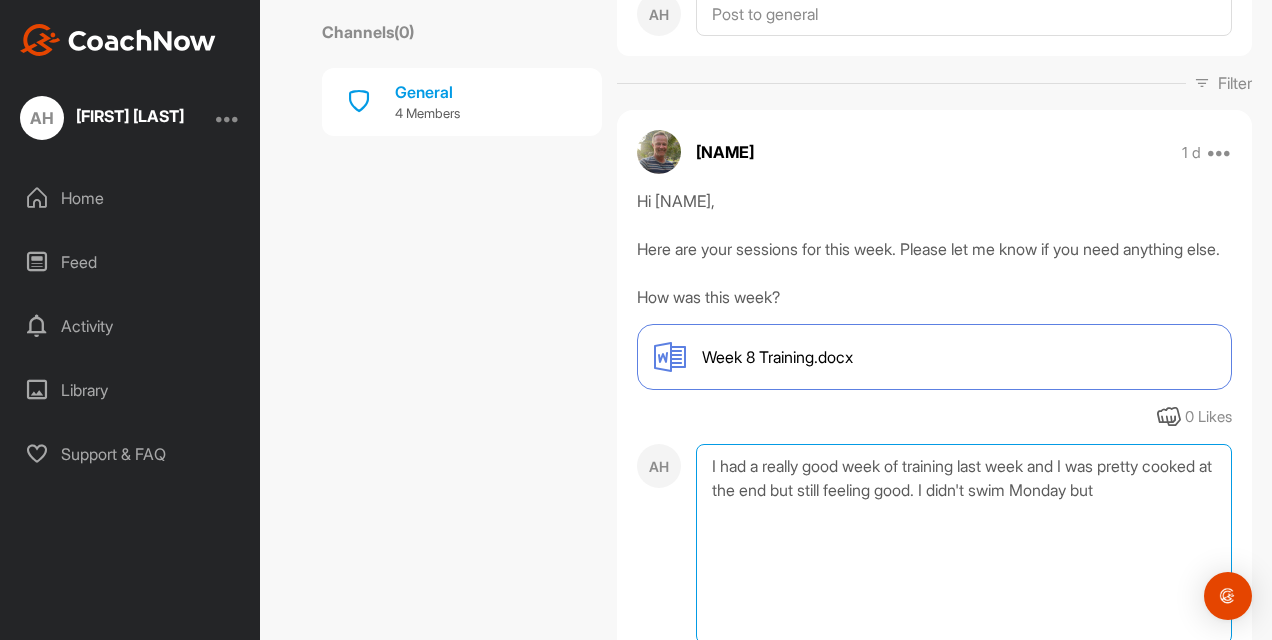 click on "I had a really good week of training last week and I was pretty cooked at the end but still feeling good. I didn't swim Monday but" at bounding box center (964, 544) 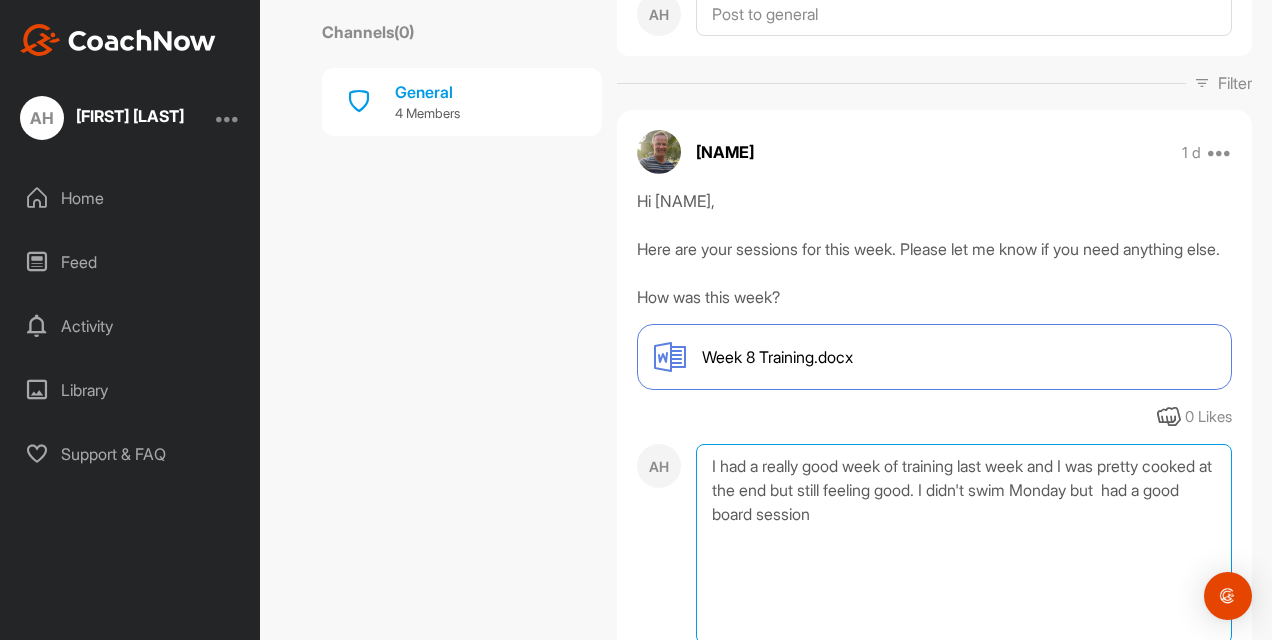 click on "I had a really good week of training last week and I was pretty cooked at the end but still feeling good. I didn't swim Monday but  had a good board session" at bounding box center [964, 544] 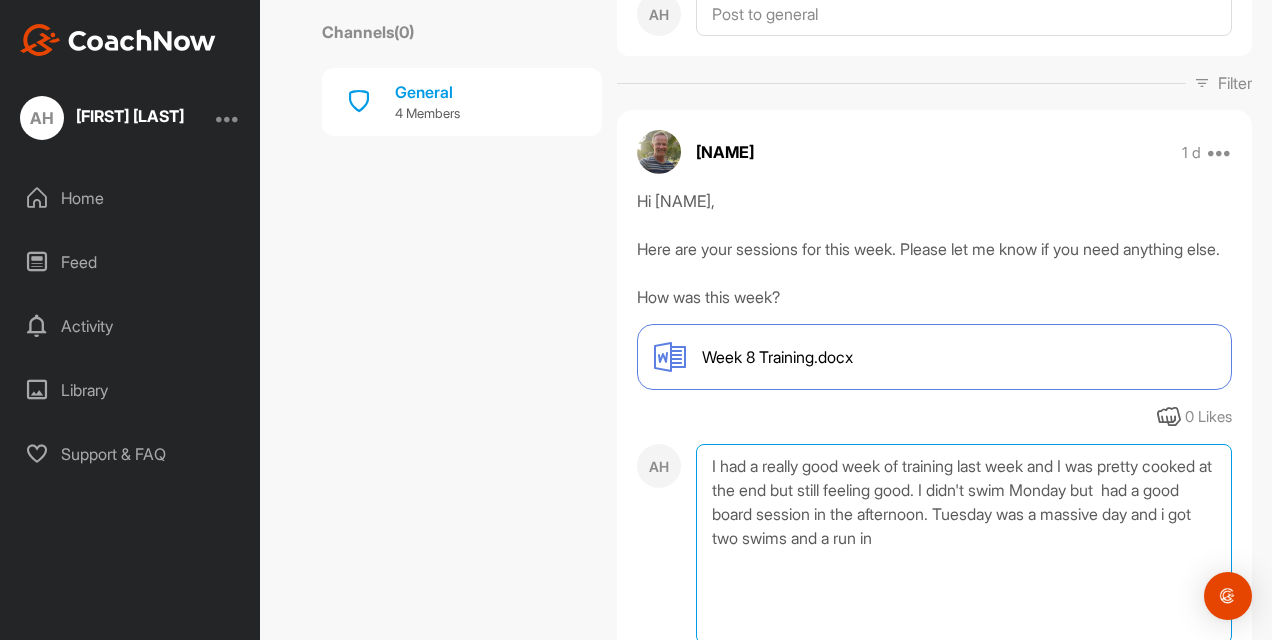 click on "I had a really good week of training last week and I was pretty cooked at the end but still feeling good. I didn't swim Monday but  had a good board session in the afternoon. Tuesday was a massive day and i got two swims and a run in" at bounding box center [964, 544] 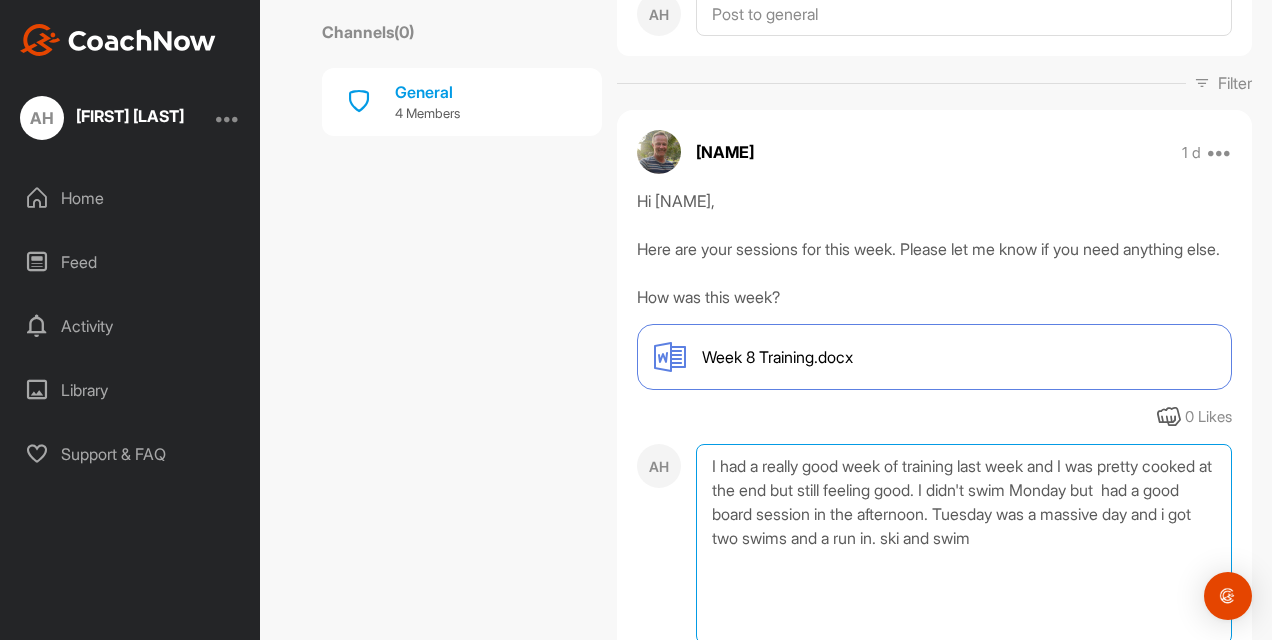 click on "I had a really good week of training last week and I was pretty cooked at the end but still feeling good. I didn't swim Monday but  had a good board session in the afternoon. Tuesday was a massive day and i got two swims and a run in. ski and swim" at bounding box center (964, 544) 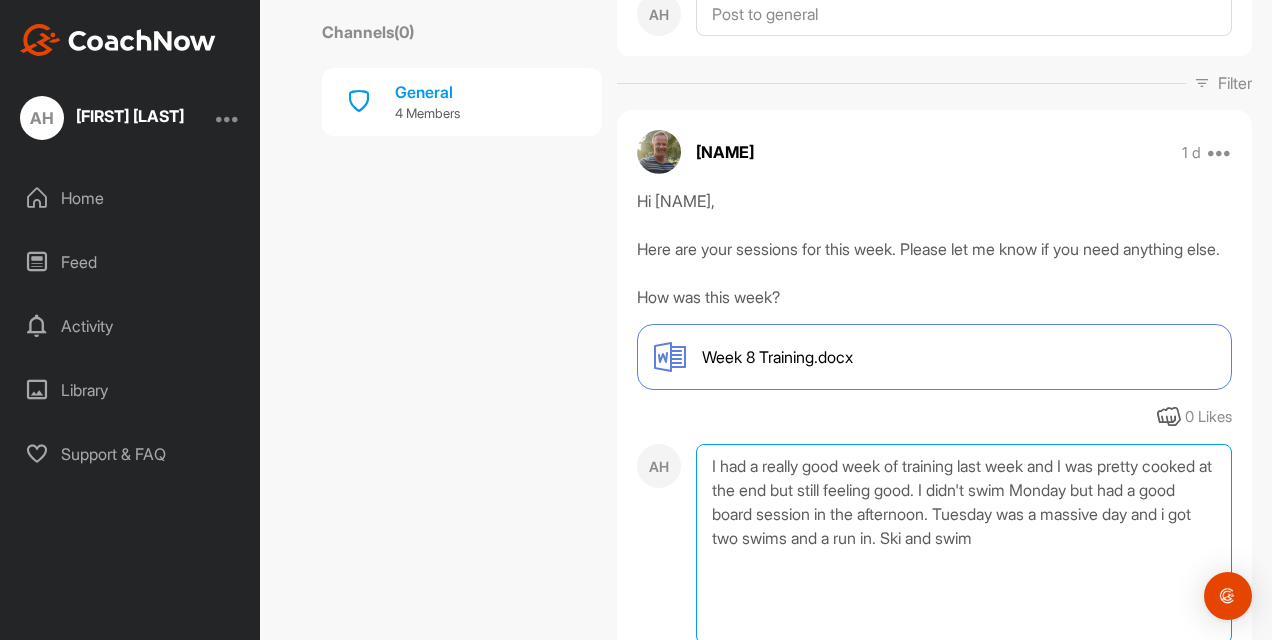 click on "I had a really good week of training last week and I was pretty cooked at the end but still feeling good. I didn't swim Monday but had a good board session in the afternoon. Tuesday was a massive day and i got two swims and a run in. Ski and swim" at bounding box center (964, 544) 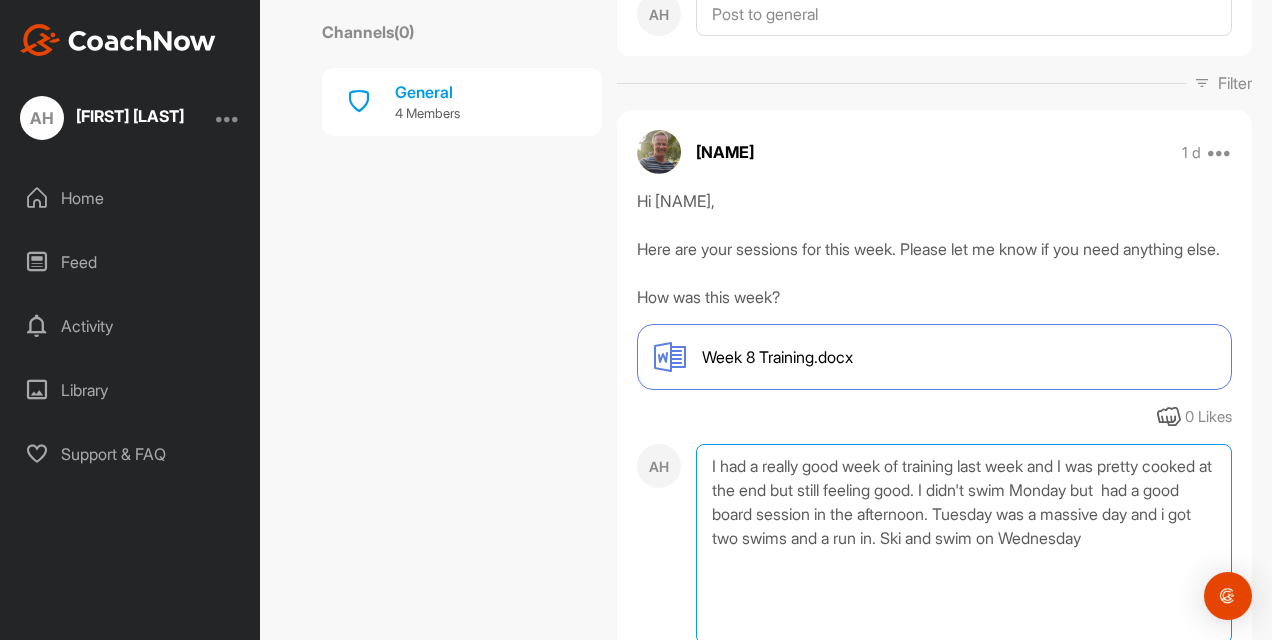click on "I had a really good week of training last week and I was pretty cooked at the end but still feeling good. I didn't swim Monday but  had a good board session in the afternoon. Tuesday was a massive day and i got two swims and a run in. Ski and swim on Wednesday" at bounding box center (964, 544) 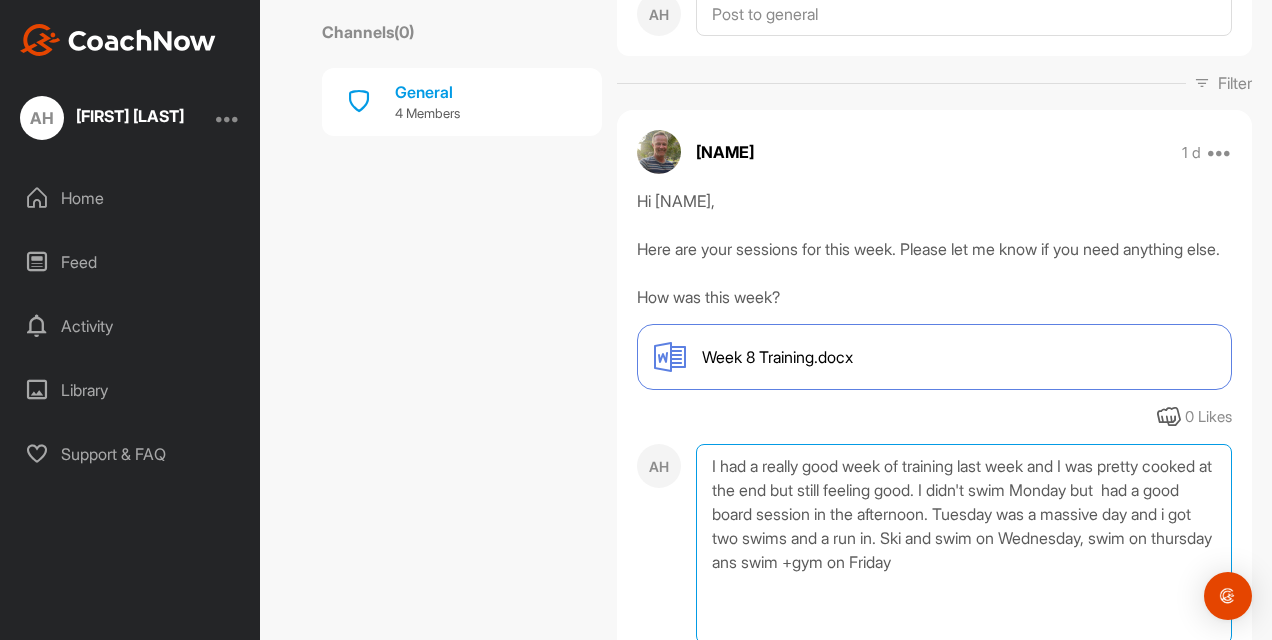 click on "I had a really good week of training last week and I was pretty cooked at the end but still feeling good. I didn't swim Monday but  had a good board session in the afternoon. Tuesday was a massive day and i got two swims and a run in. Ski and swim on Wednesday, swim on thursday ans swim +gym on Friday" at bounding box center (964, 544) 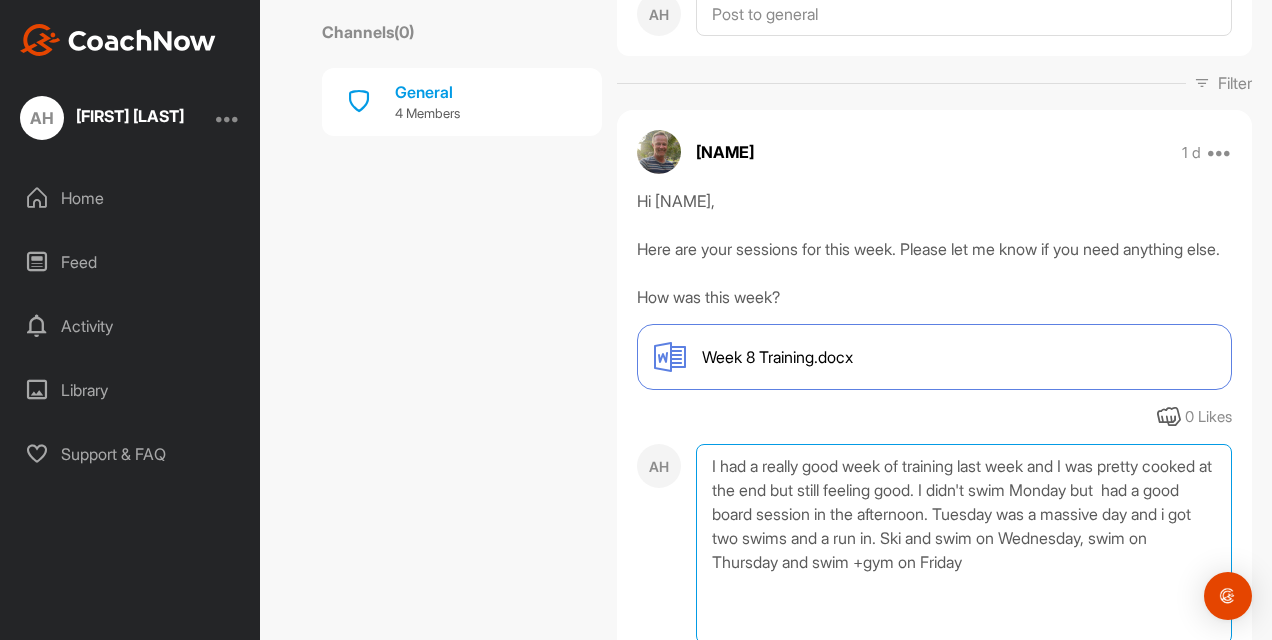 click on "I had a really good week of training last week and I was pretty cooked at the end but still feeling good. I didn't swim Monday but  had a good board session in the afternoon. Tuesday was a massive day and i got two swims and a run in. Ski and swim on Wednesday, swim on Thursday and swim +gym on Friday" at bounding box center [964, 544] 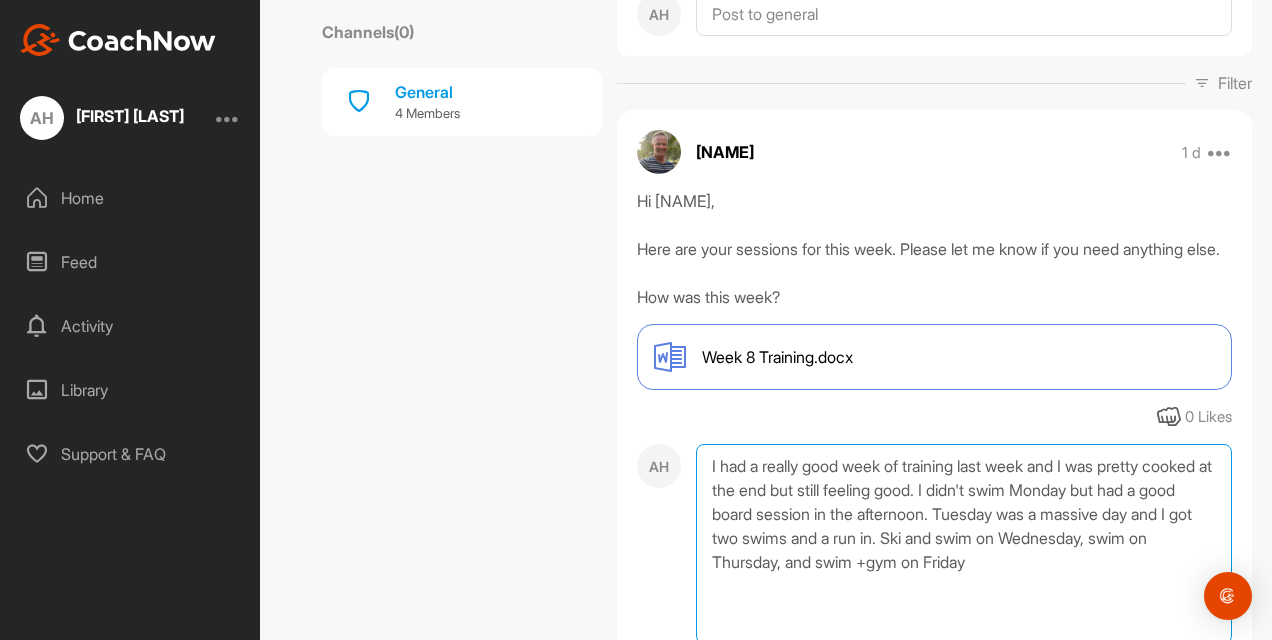 click on "I had a really good week of training last week and I was pretty cooked at the end but still feeling good. I didn't swim Monday but had a good board session in the afternoon. Tuesday was a massive day and I got two swims and a run in. Ski and swim on Wednesday, swim on Thursday, and swim +gym on Friday" at bounding box center [964, 544] 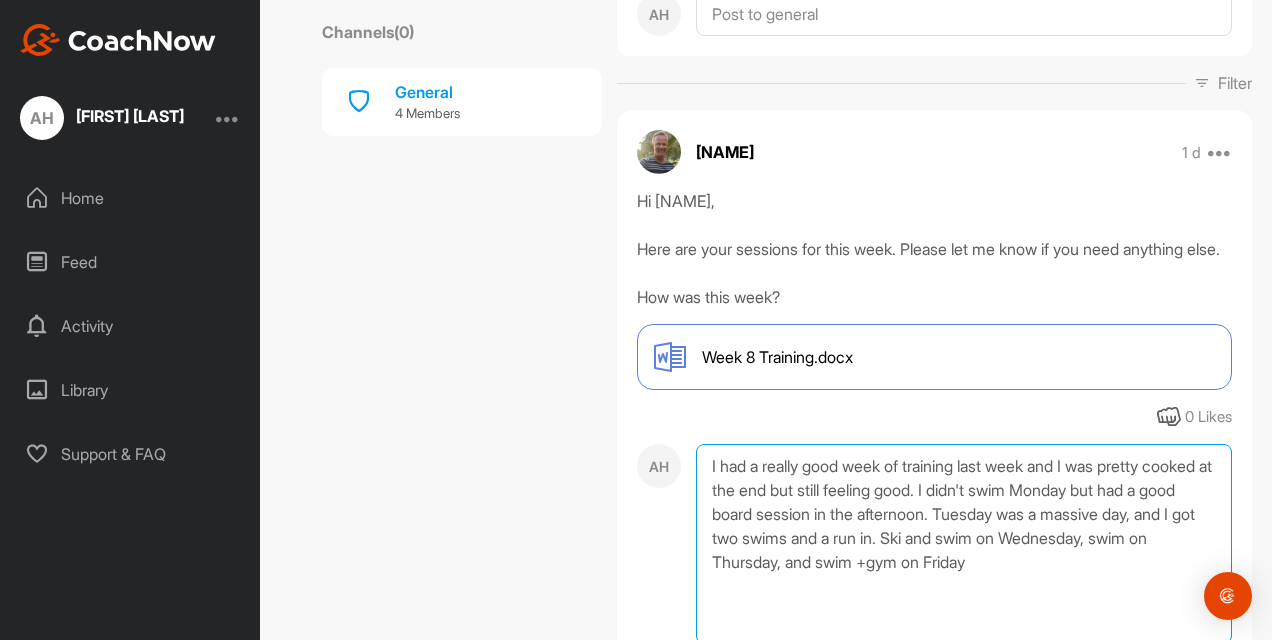 click on "I had a really good week of training last week and I was pretty cooked at the end but still feeling good. I didn't swim Monday but had a good board session in the afternoon. Tuesday was a massive day, and I got two swims and a run in. Ski and swim on Wednesday, swim on Thursday, and swim +gym on Friday" at bounding box center (964, 544) 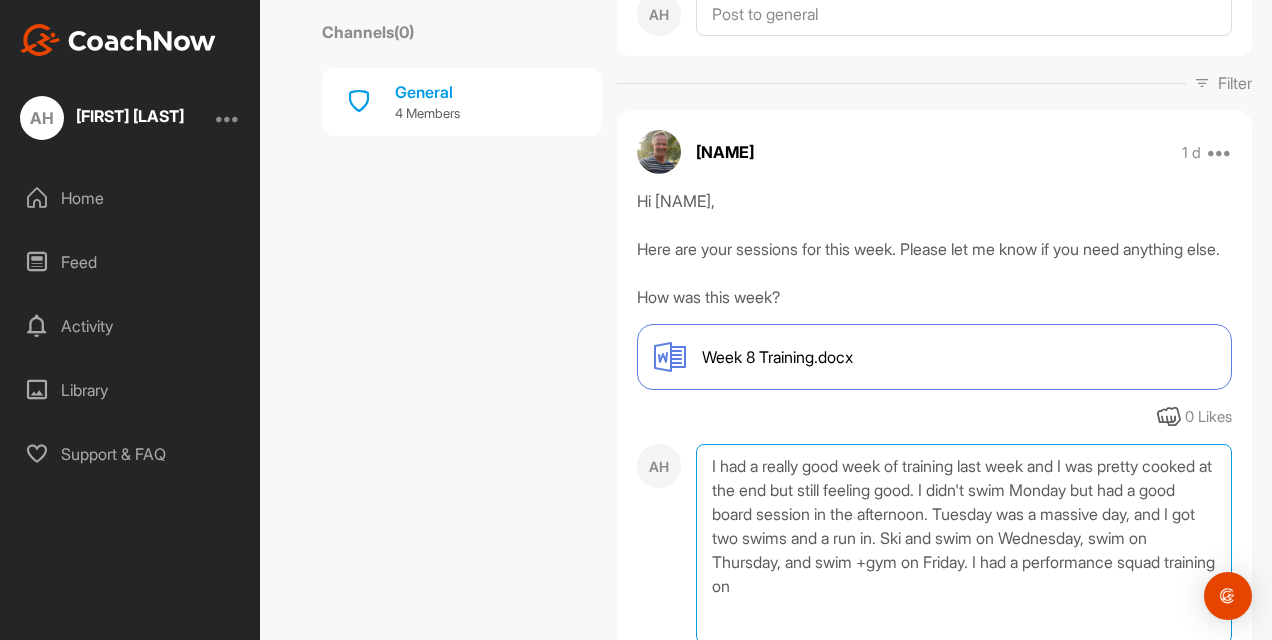 click on "I had a really good week of training last week and I was pretty cooked at the end but still feeling good. I didn't swim Monday but had a good board session in the afternoon. Tuesday was a massive day, and I got two swims and a run in. Ski and swim on Wednesday, swim on Thursday, and swim +gym on Friday. I had a performance squad training on" at bounding box center [964, 544] 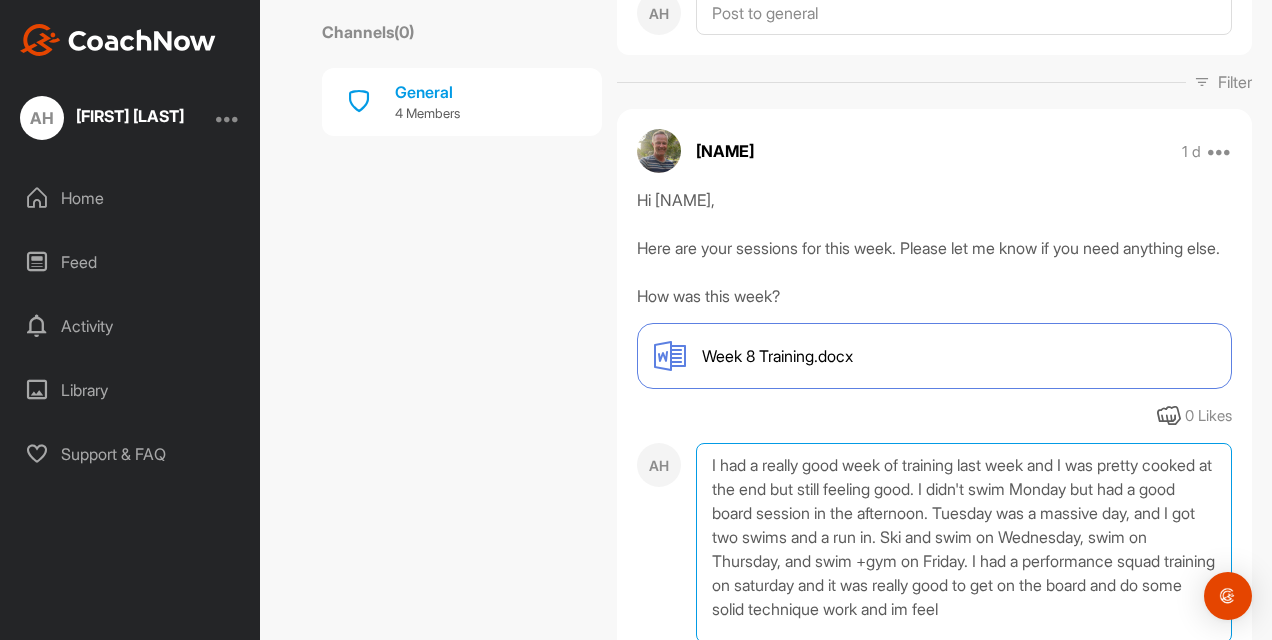 scroll, scrollTop: 340, scrollLeft: 0, axis: vertical 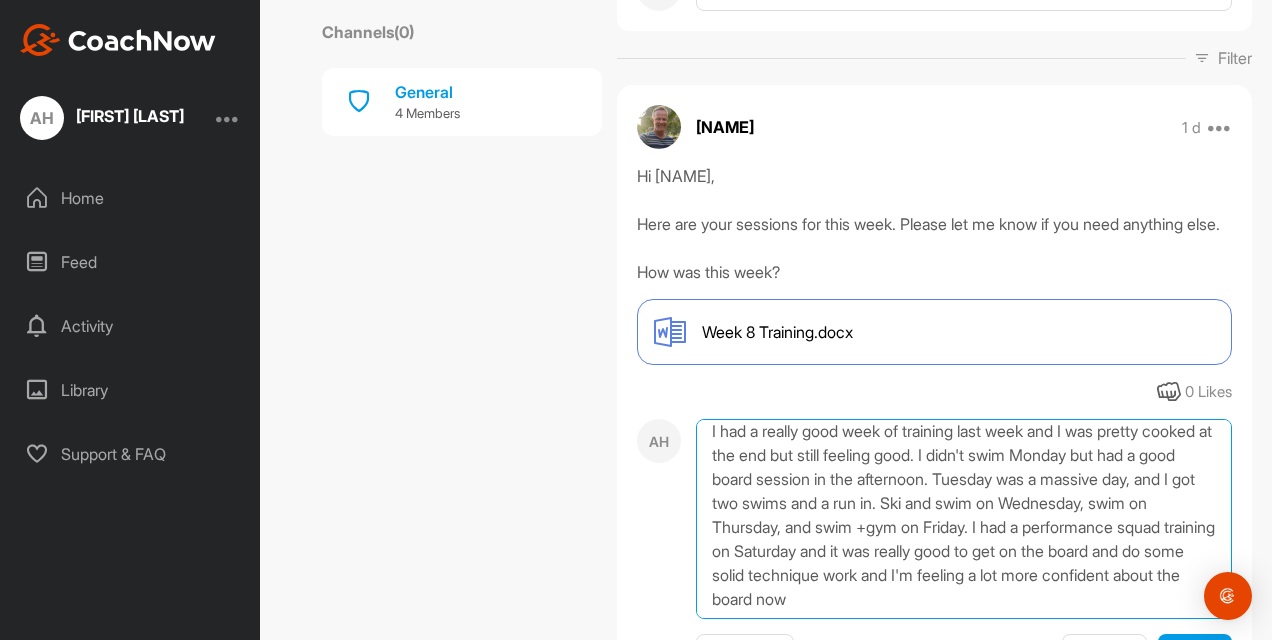 click on "I had a really good week of training last week and I was pretty cooked at the end but still feeling good. I didn't swim Monday but had a good board session in the afternoon. Tuesday was a massive day, and I got two swims and a run in. Ski and swim on Wednesday, swim on Thursday, and swim +gym on Friday. I had a performance squad training on Saturday and it was really good to get on the board and do some solid technique work and I'm feeling a lot more confident about the board now" at bounding box center (964, 519) 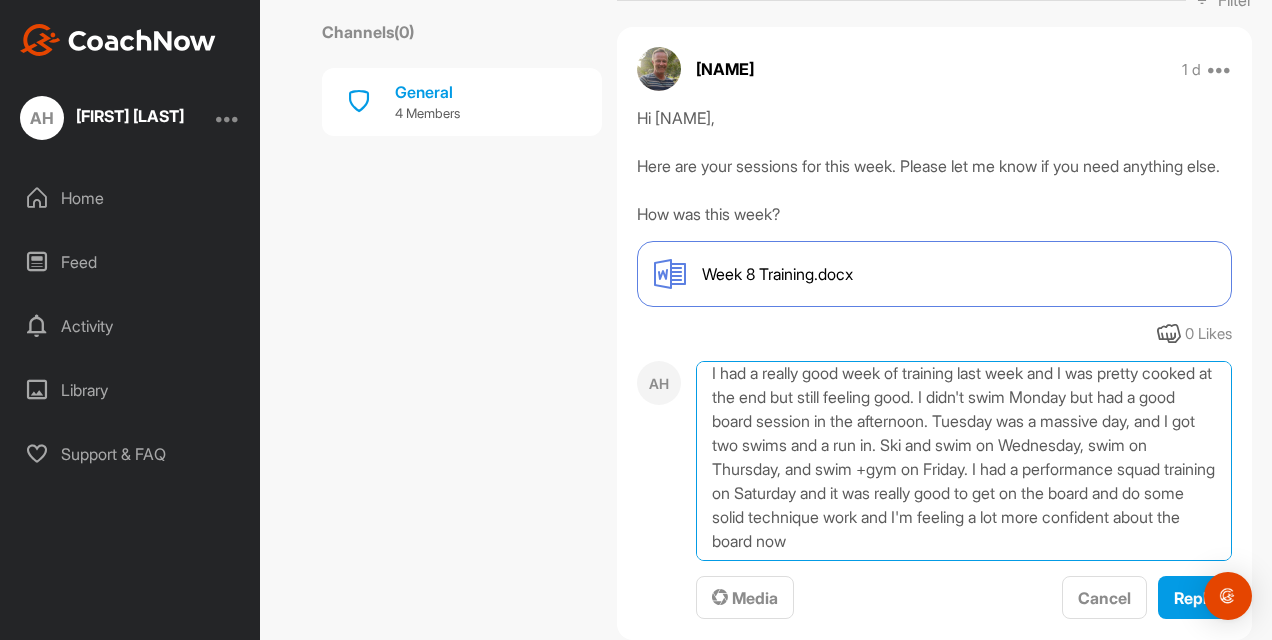 scroll, scrollTop: 401, scrollLeft: 0, axis: vertical 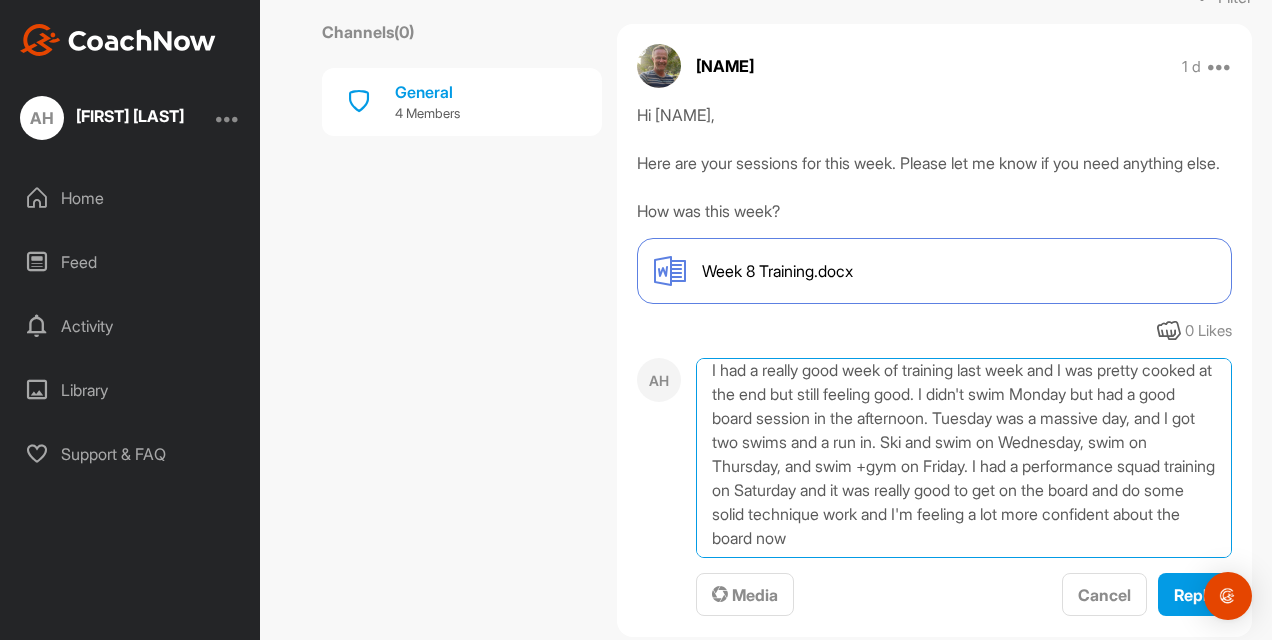 click on "I had a really good week of training last week and I was pretty cooked at the end but still feeling good. I didn't swim Monday but had a good board session in the afternoon. Tuesday was a massive day, and I got two swims and a run in. Ski and swim on Wednesday, swim on Thursday, and swim +gym on Friday. I had a performance squad training on Saturday and it was really good to get on the board and do some solid technique work and I'm feeling a lot more confident about the board now" at bounding box center (964, 458) 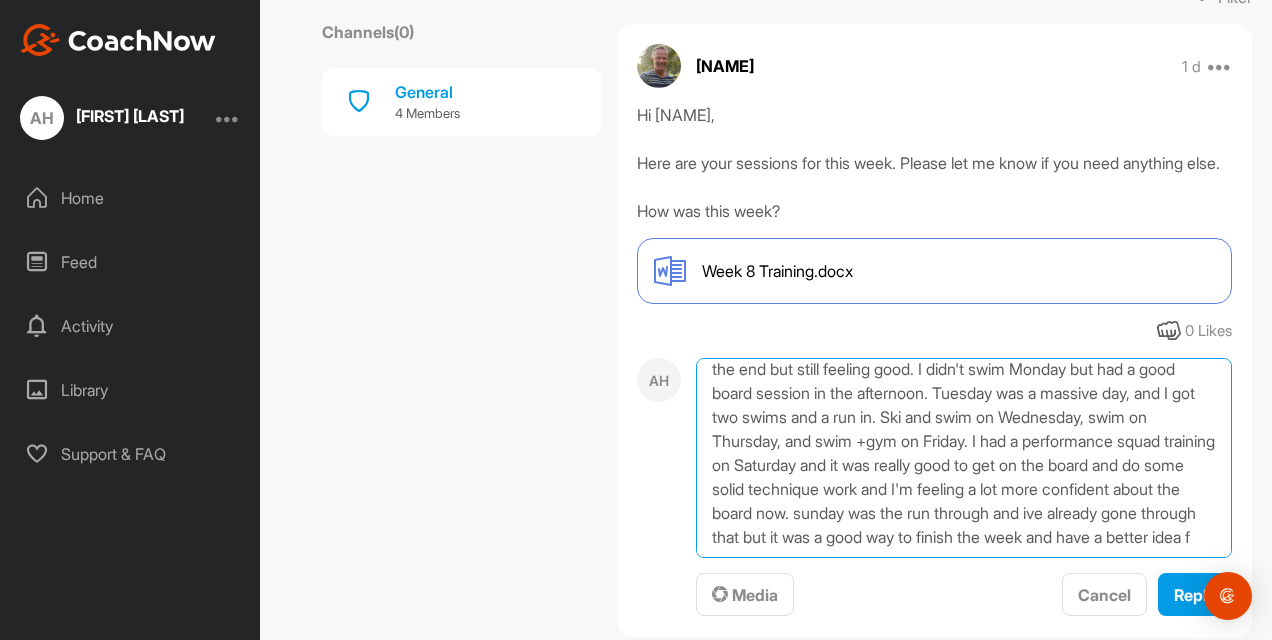 scroll, scrollTop: 71, scrollLeft: 0, axis: vertical 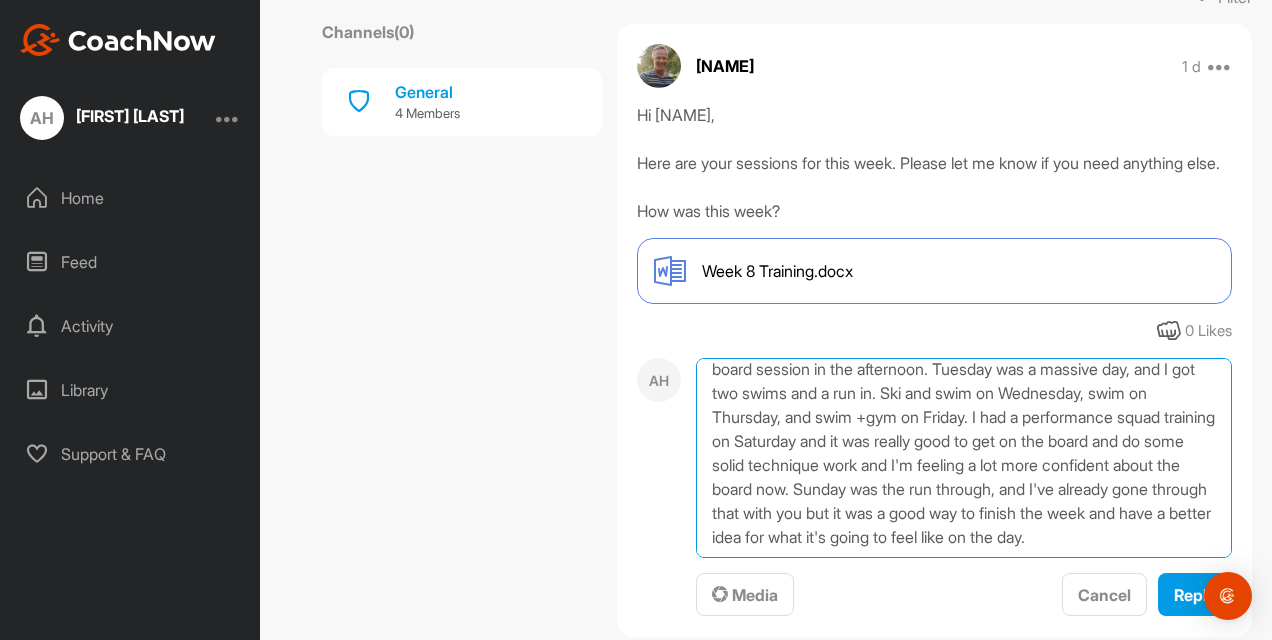 click on "I had a really good week of training last week and I was pretty cooked at the end but still feeling good. I didn't swim Monday but had a good board session in the afternoon. Tuesday was a massive day, and I got two swims and a run in. Ski and swim on Wednesday, swim on Thursday, and swim +gym on Friday. I had a performance squad training on Saturday and it was really good to get on the board and do some solid technique work and I'm feeling a lot more confident about the board now. Sunday was the run through, and I've already gone through that with you but it was a good way to finish the week and have a better idea for what it's going to feel like on the day." at bounding box center [964, 458] 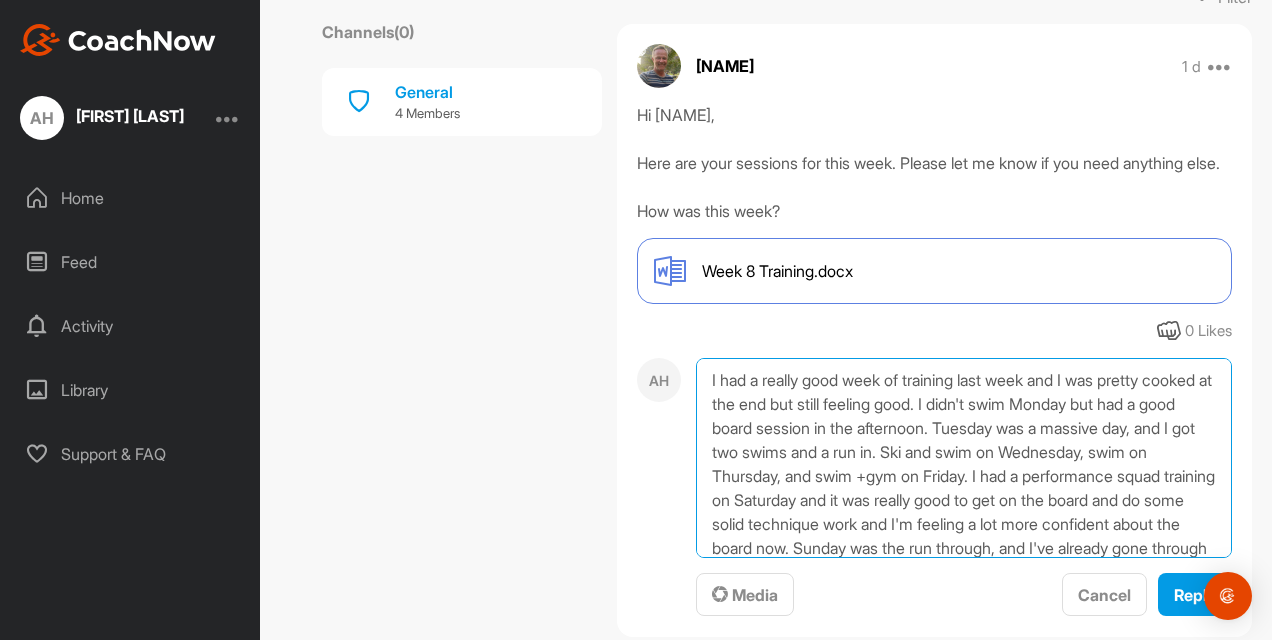click on "I had a really good week of training last week and I was pretty cooked at the end but still feeling good. I didn't swim Monday but had a good board session in the afternoon. Tuesday was a massive day, and I got two swims and a run in. Ski and swim on Wednesday, swim on Thursday, and swim +gym on Friday. I had a performance squad training on Saturday and it was really good to get on the board and do some solid technique work and I'm feeling a lot more confident about the board now. Sunday was the run through, and I've already gone through that with you but it was a good way to finish the week and have a better idea for what it's going to feel like on the day." at bounding box center [964, 458] 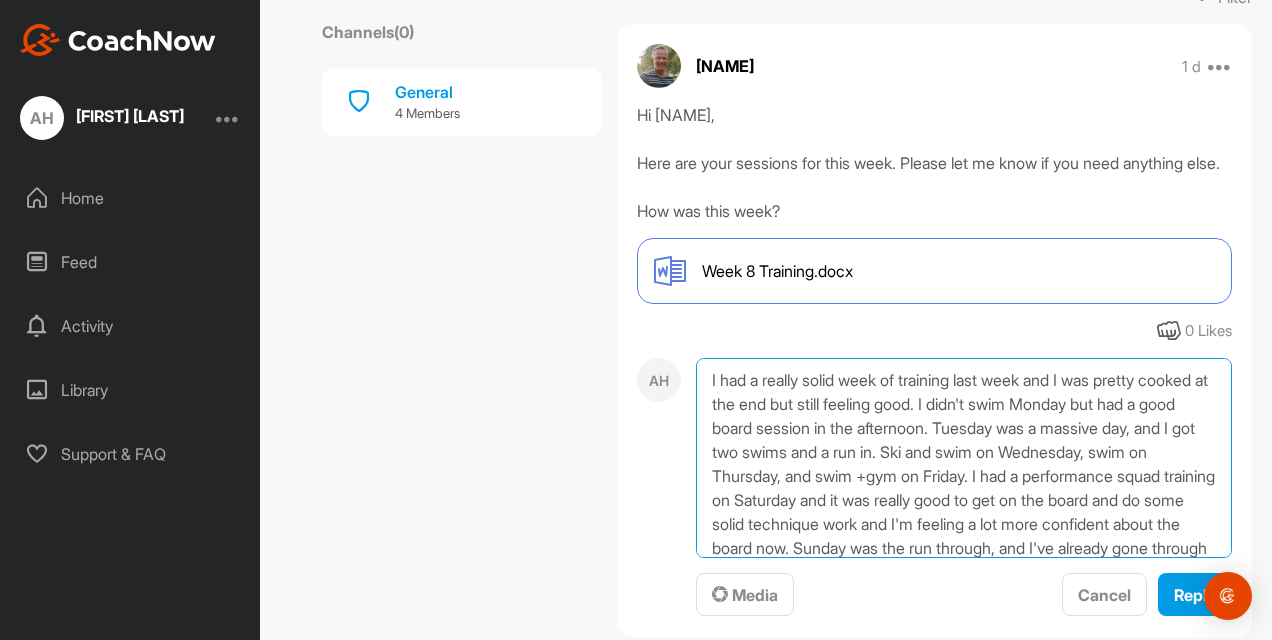 click on "I had a really solid week of training last week and I was pretty cooked at the end but still feeling good. I didn't swim Monday but had a good board session in the afternoon. Tuesday was a massive day, and I got two swims and a run in. Ski and swim on Wednesday, swim on Thursday, and swim +gym on Friday. I had a performance squad training on Saturday and it was really good to get on the board and do some solid technique work and I'm feeling a lot more confident about the board now. Sunday was the run through, and I've already gone through that with you but it was a good way to finish the week and have a better idea for what it's going to feel like on the day." at bounding box center (964, 458) 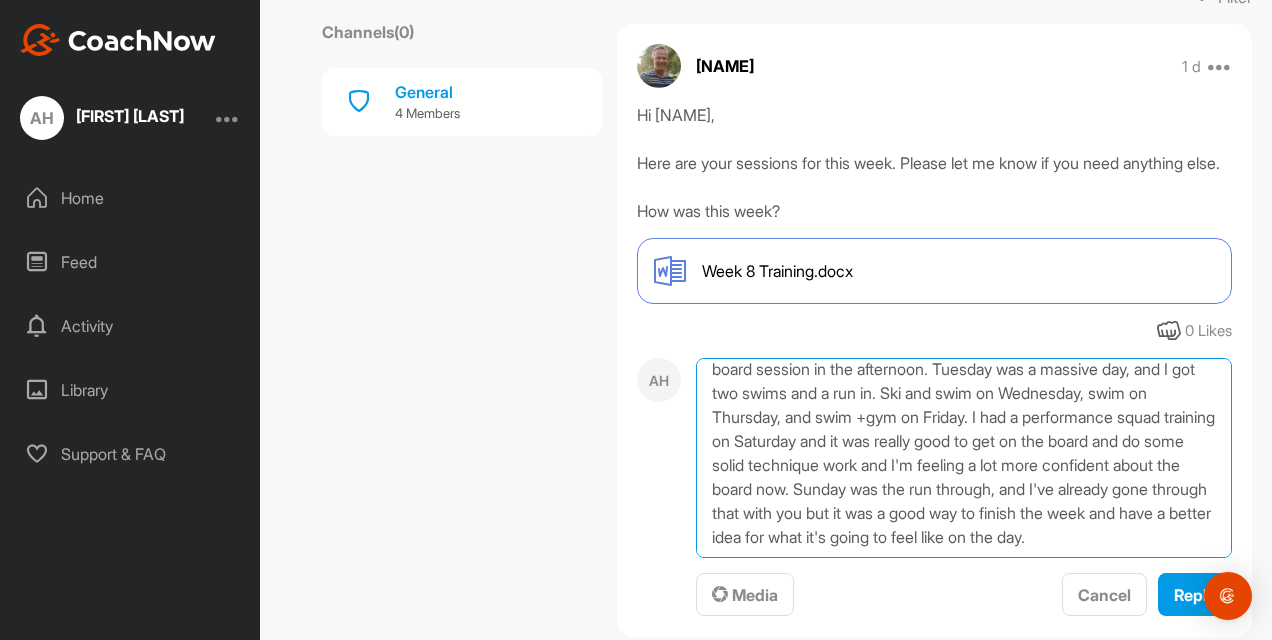 scroll, scrollTop: 78, scrollLeft: 0, axis: vertical 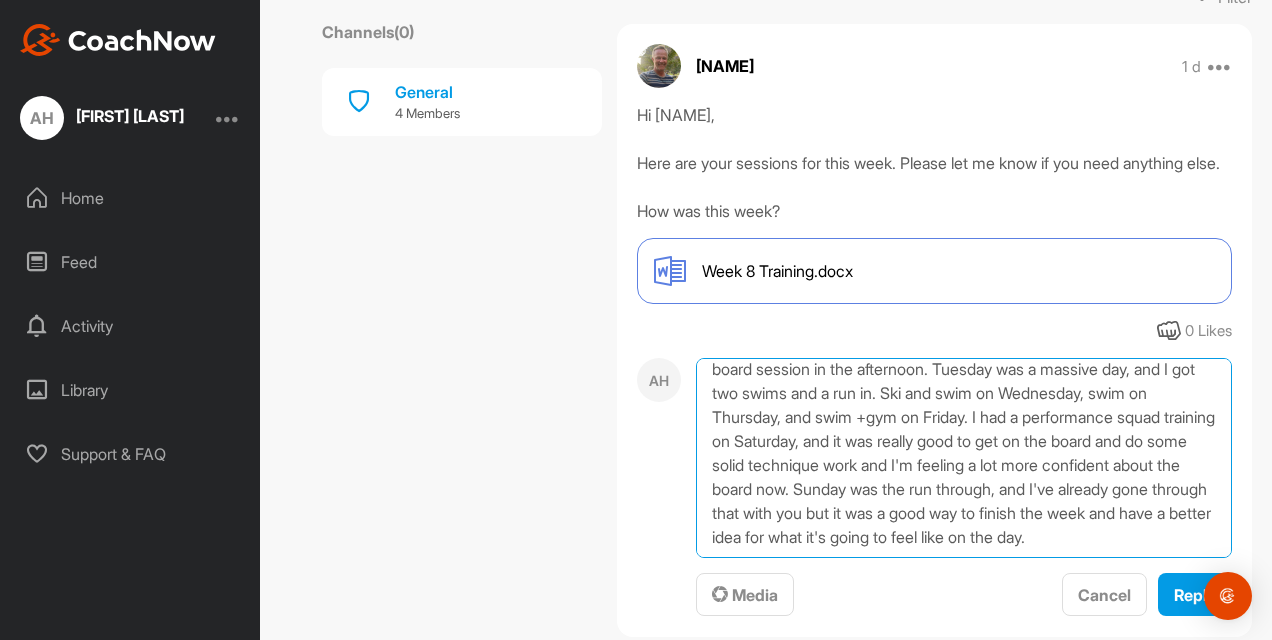 click on "I had a really solid week of training last week and I was pretty cooked at the end but still feeling good. I didn't swim Monday but had a good board session in the afternoon. Tuesday was a massive day, and I got two swims and a run in. Ski and swim on Wednesday, swim on Thursday, and swim +gym on Friday. I had a performance squad training on Saturday, and it was really good to get on the board and do some solid technique work and I'm feeling a lot more confident about the board now. Sunday was the run through, and I've already gone through that with you but it was a good way to finish the week and have a better idea for what it's going to feel like on the day." at bounding box center [964, 458] 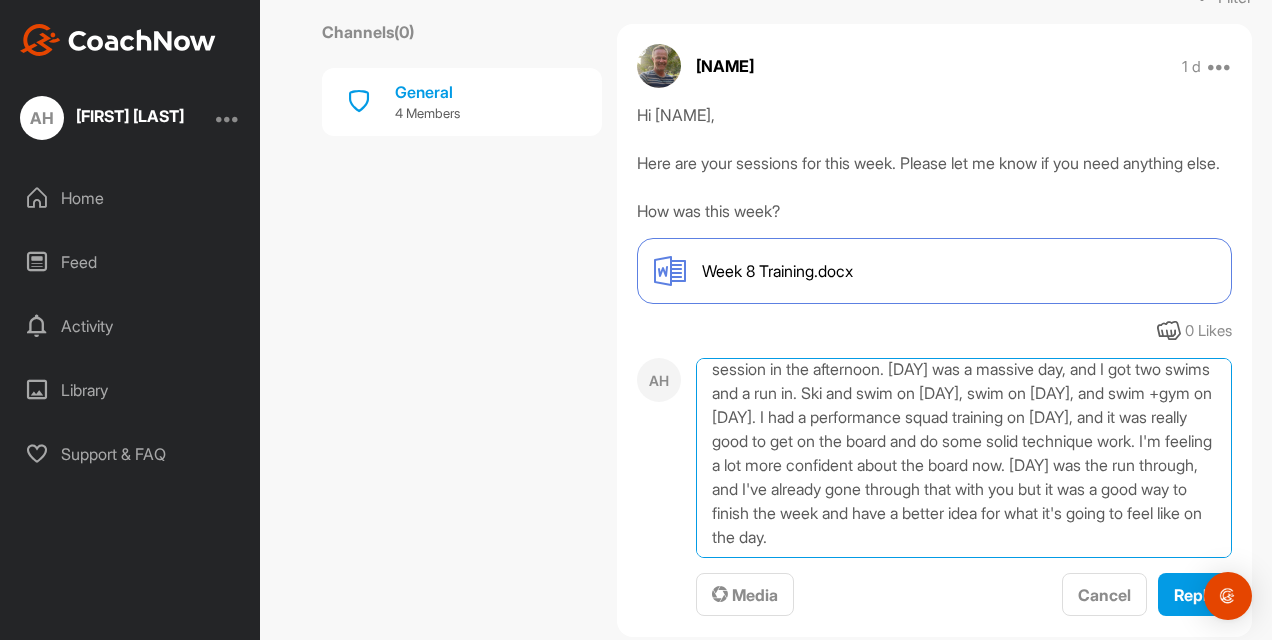 click on "I had a really solid week of training last week and I was pretty cooked at the end but still feeling good. I didn't swim [DAY] but had a good board session in the afternoon. [DAY] was a massive day, and I got two swims and a run in. Ski and swim on [DAY], swim on [DAY], and swim +gym on [DAY]. I had a performance squad training on [DAY], and it was really good to get on the board and do some solid technique work. I'm feeling a lot more confident about the board now. [DAY] was the run through, and I've already gone through that with you but it was a good way to finish the week and have a better idea for what it's going to feel like on the day." at bounding box center [964, 458] 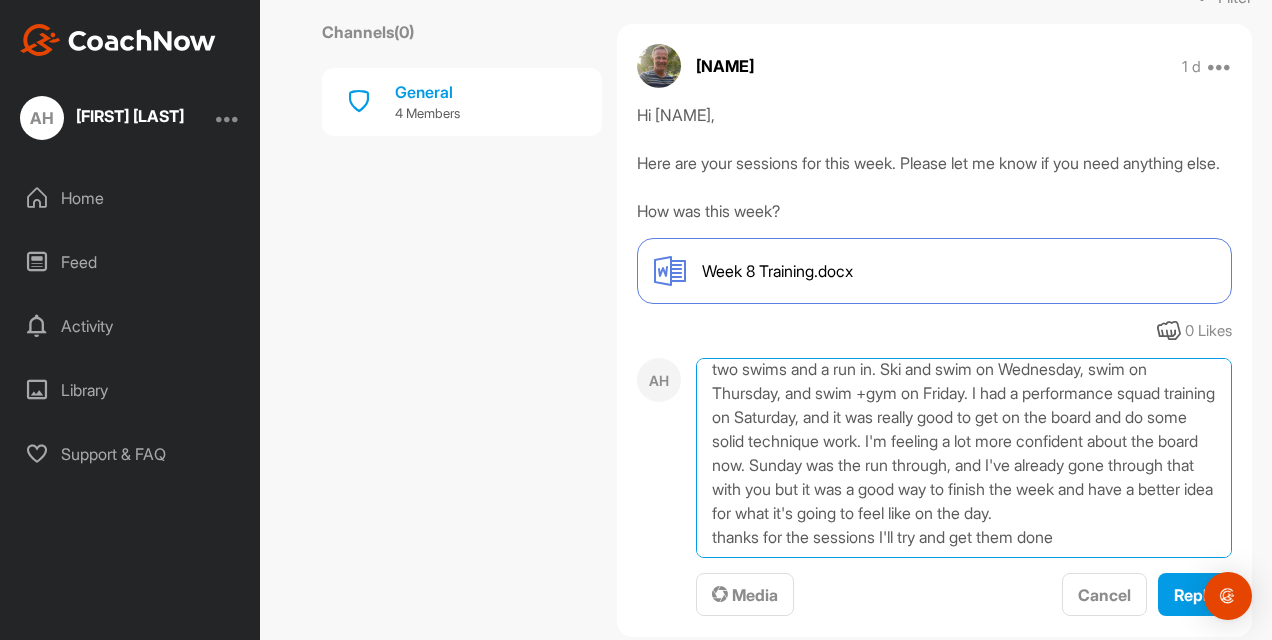 scroll, scrollTop: 106, scrollLeft: 0, axis: vertical 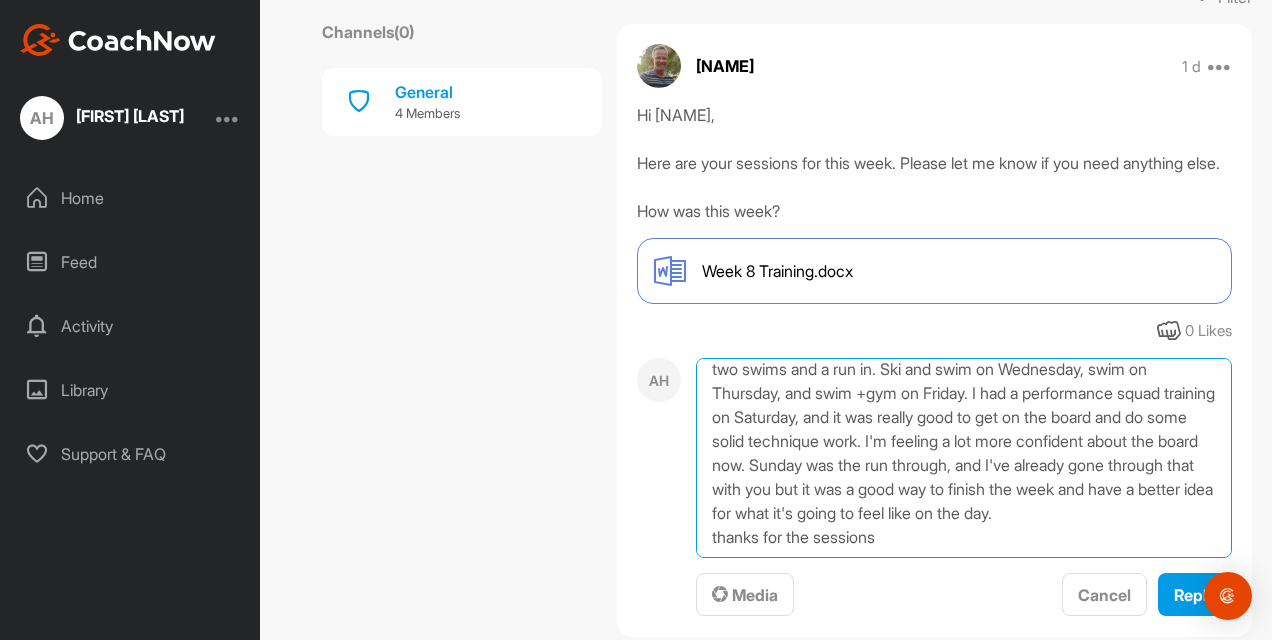 drag, startPoint x: 864, startPoint y: 562, endPoint x: 699, endPoint y: 552, distance: 165.30275 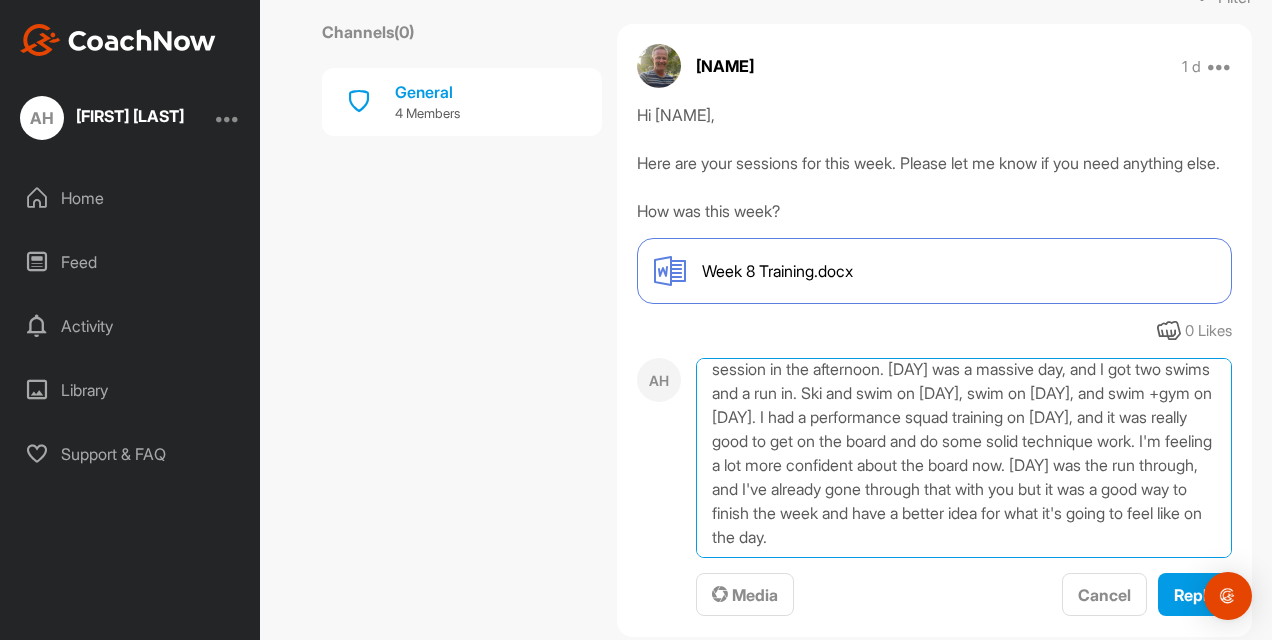 scroll, scrollTop: 0, scrollLeft: 0, axis: both 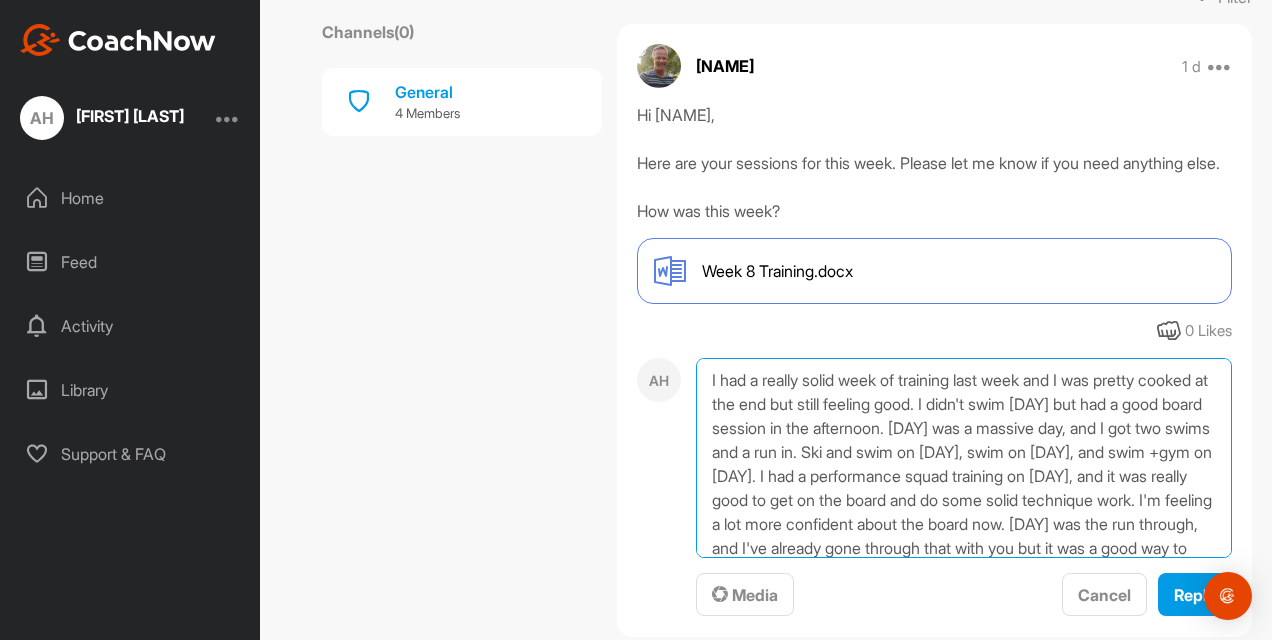 click on "I had a really solid week of training last week and I was pretty cooked at the end but still feeling good. I didn't swim [DAY] but had a good board session in the afternoon. [DAY] was a massive day, and I got two swims and a run in. Ski and swim on [DAY], swim on [DAY], and swim +gym on [DAY]. I had a performance squad training on [DAY], and it was really good to get on the board and do some solid technique work. I'm feeling a lot more confident about the board now. [DAY] was the run through, and I've already gone through that with you but it was a good way to finish the week and have a better idea for what it's going to feel like on the day." at bounding box center [964, 458] 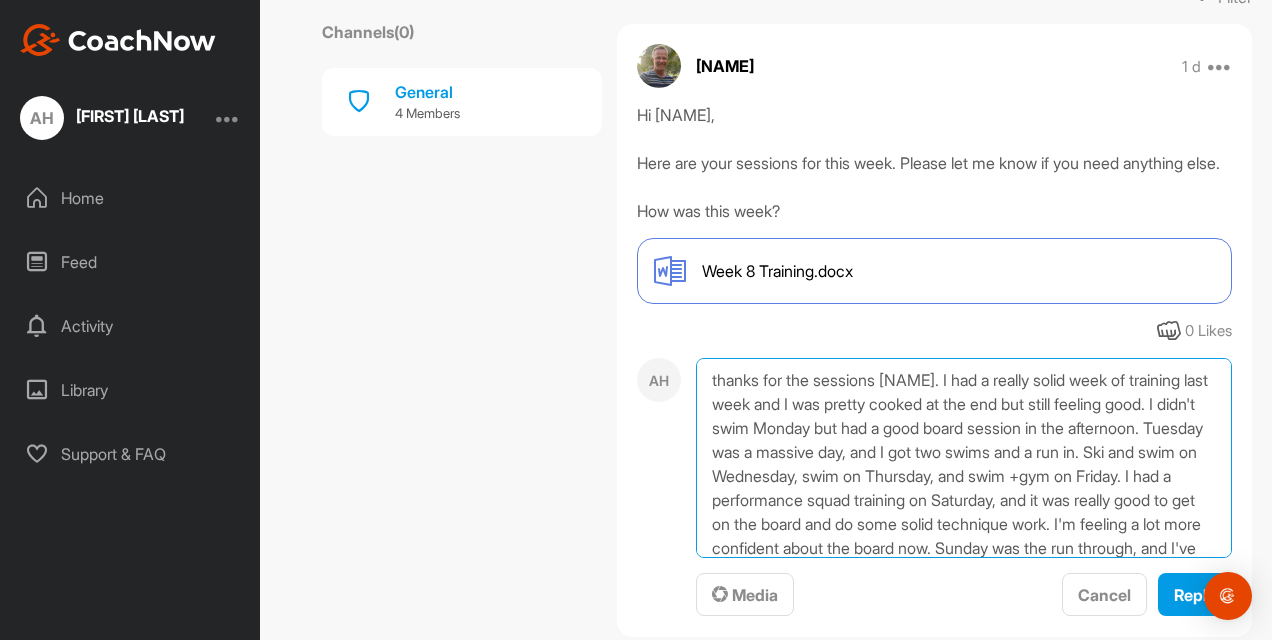 click on "thanks for the sessions [NAME]. I had a really solid week of training last week and I was pretty cooked at the end but still feeling good. I didn't swim Monday but had a good board session in the afternoon. Tuesday was a massive day, and I got two swims and a run in. Ski and swim on Wednesday, swim on Thursday, and swim +gym on Friday. I had a performance squad training on Saturday, and it was really good to get on the board and do some solid technique work. I'm feeling a lot more confident about the board now. Sunday was the run through, and I've already gone through that with you but it was a good way to finish the week and have a better idea for what it's going to feel like on the day." at bounding box center (964, 458) 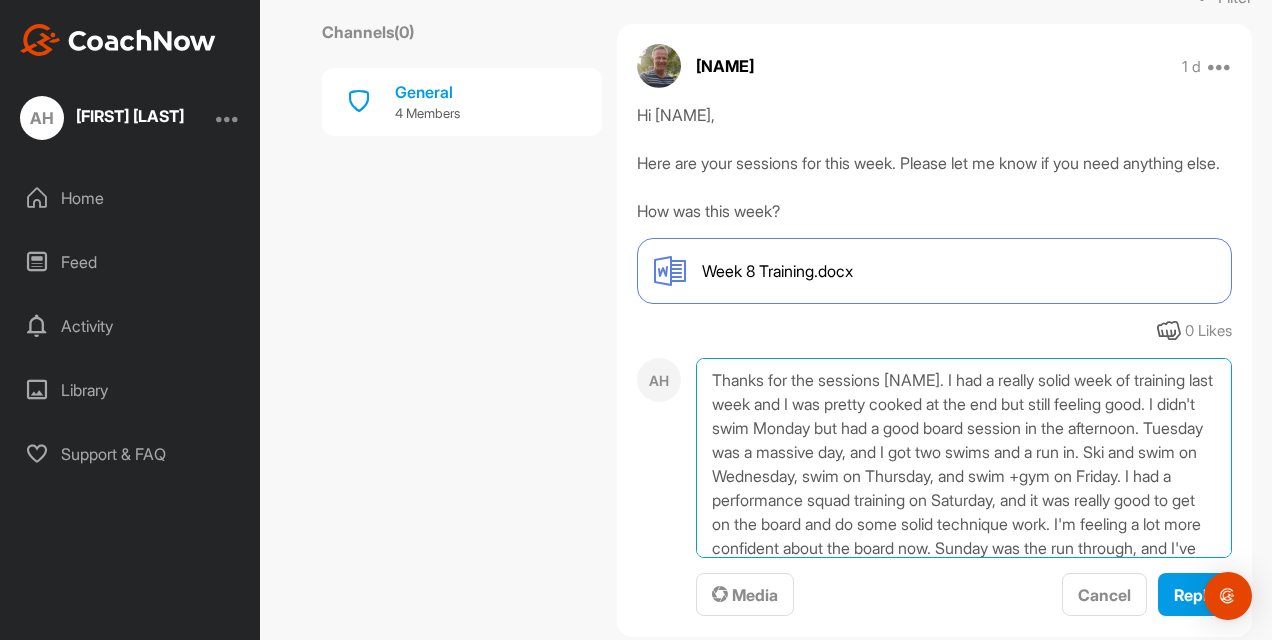 click on "Thanks for the sessions [NAME]. I had a really solid week of training last week and I was pretty cooked at the end but still feeling good. I didn't swim Monday but had a good board session in the afternoon. Tuesday was a massive day, and I got two swims and a run in. Ski and swim on Wednesday, swim on Thursday, and swim +gym on Friday. I had a performance squad training on Saturday, and it was really good to get on the board and do some solid technique work. I'm feeling a lot more confident about the board now. Sunday was the run through, and I've already gone through that with you but it was a good way to finish the week and have a better idea for what it's going to feel like on the day." at bounding box center [964, 458] 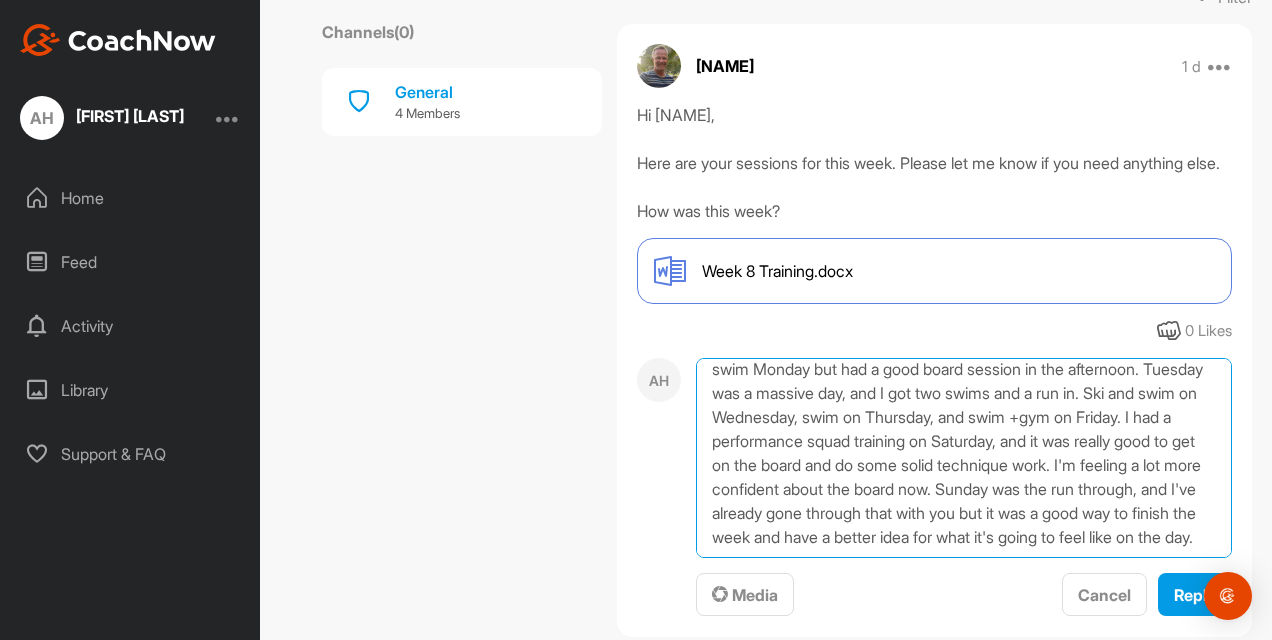scroll, scrollTop: 415, scrollLeft: 0, axis: vertical 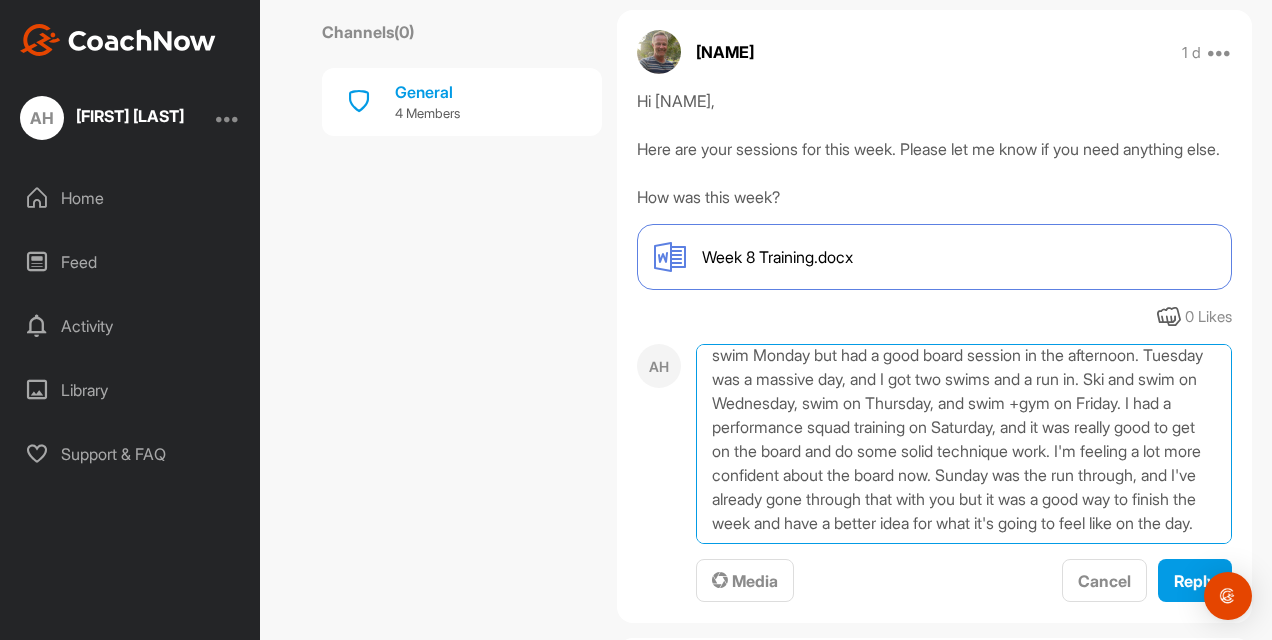 type on "Thanks for the sessions [NAME]. I had a really solid week of training last week and I was pretty cooked at the end but still feeling good. I didn't swim Monday but had a good board session in the afternoon. Tuesday was a massive day, and I got two swims and a run in. Ski and swim on Wednesday, swim on Thursday, and swim +gym on Friday. I had a performance squad training on Saturday, and it was really good to get on the board and do some solid technique work. I'm feeling a lot more confident about the board now. Sunday was the run through, and I've already gone through that with you but it was a good way to finish the week and have a better idea for what it's going to feel like on the day." 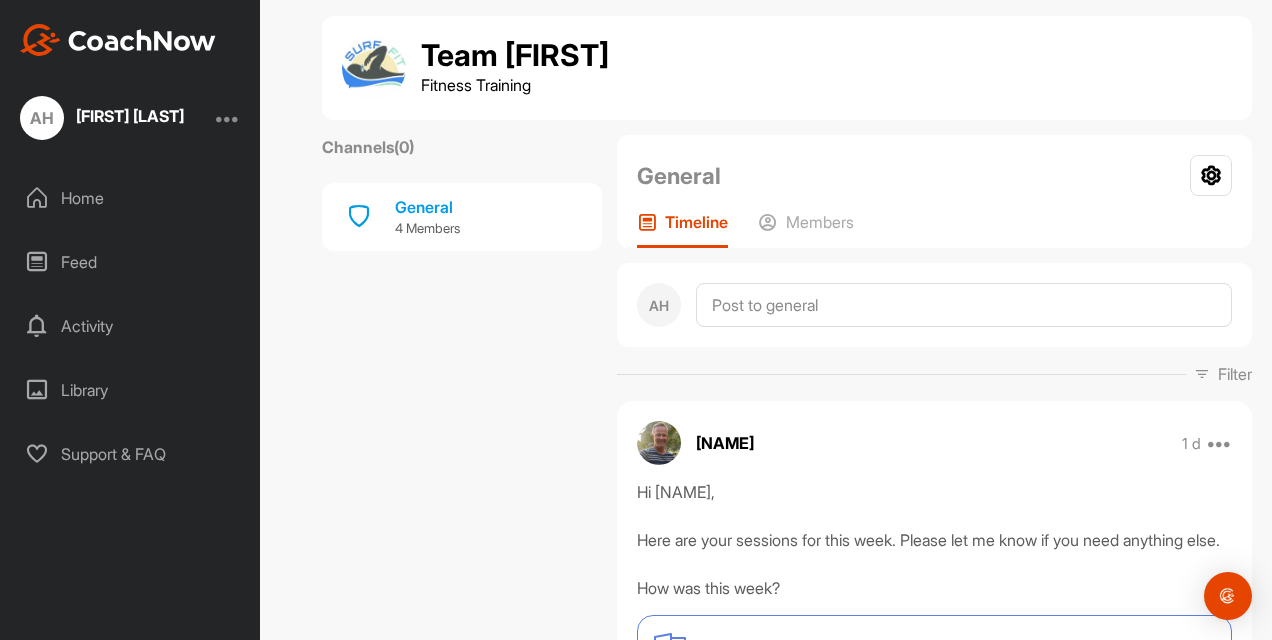 scroll, scrollTop: 0, scrollLeft: 0, axis: both 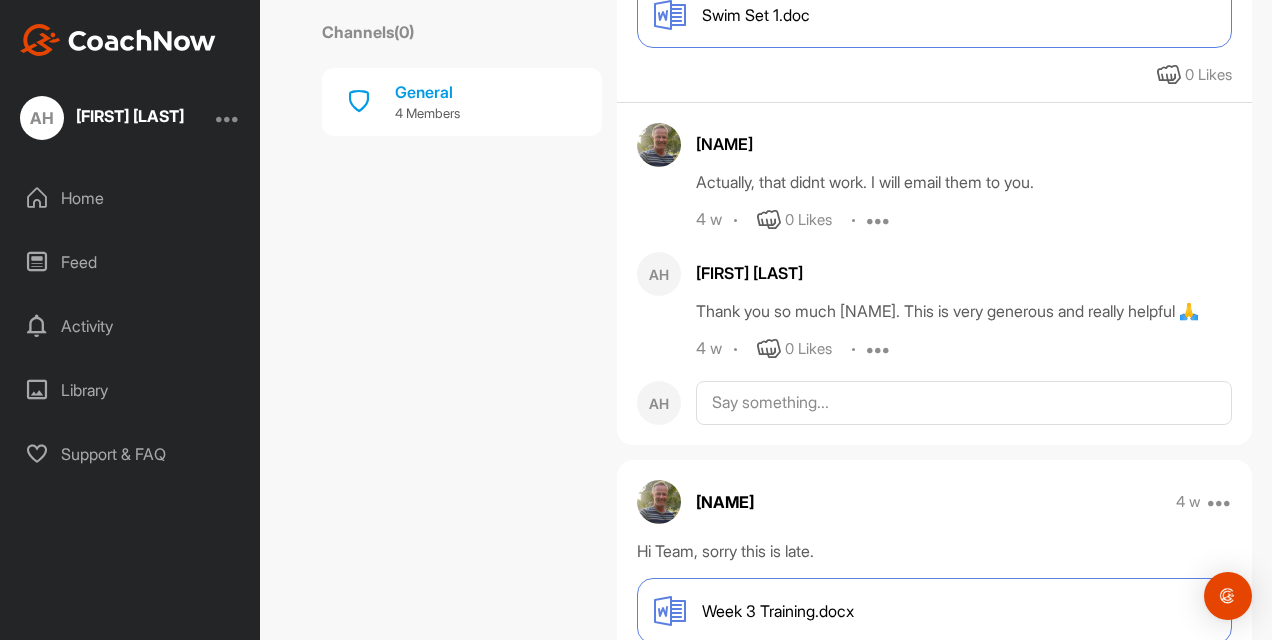 click on "Swim Set 1.doc" at bounding box center [756, 15] 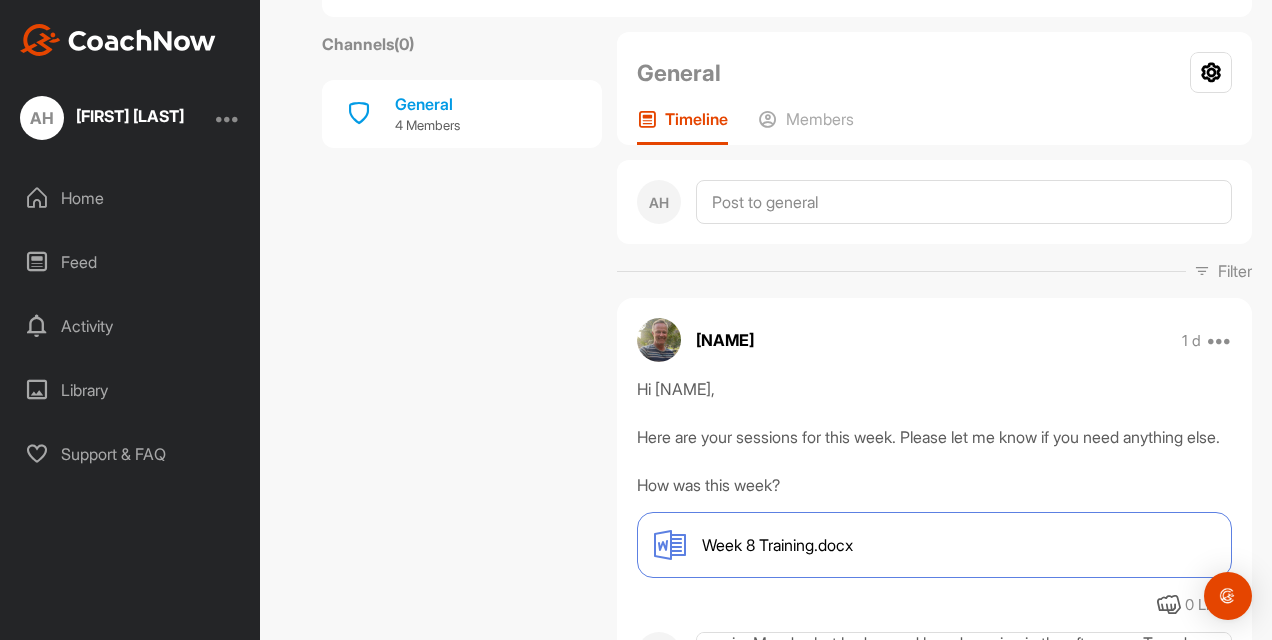 scroll, scrollTop: 0, scrollLeft: 0, axis: both 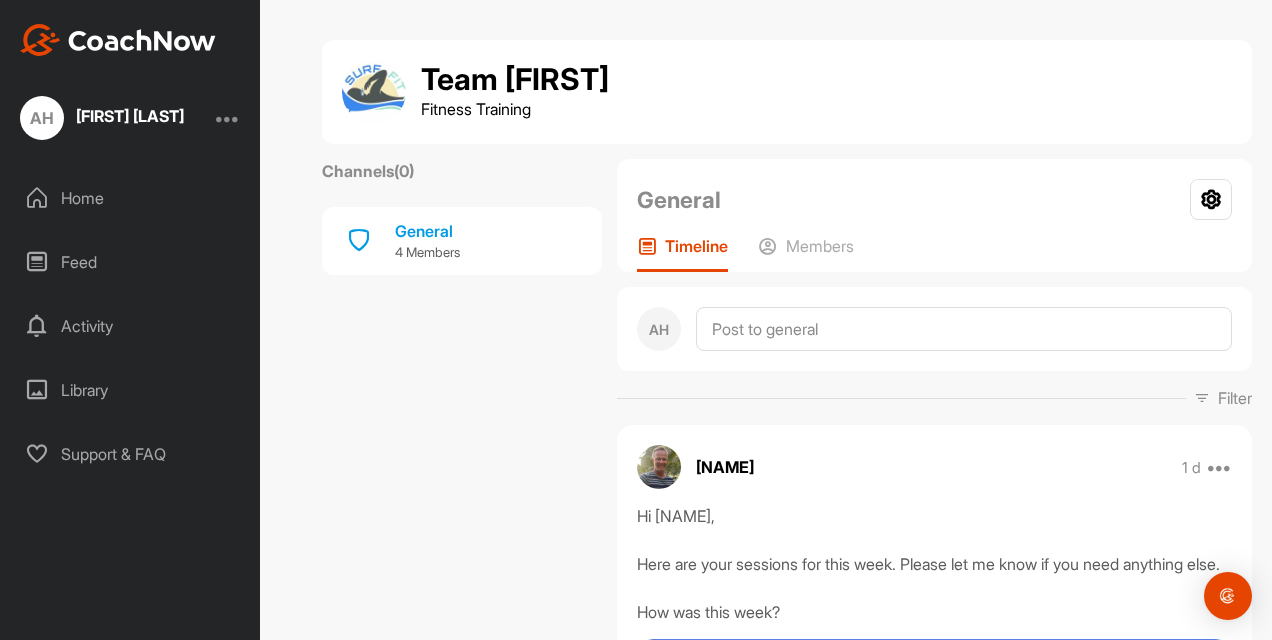 click on "Home" at bounding box center (131, 198) 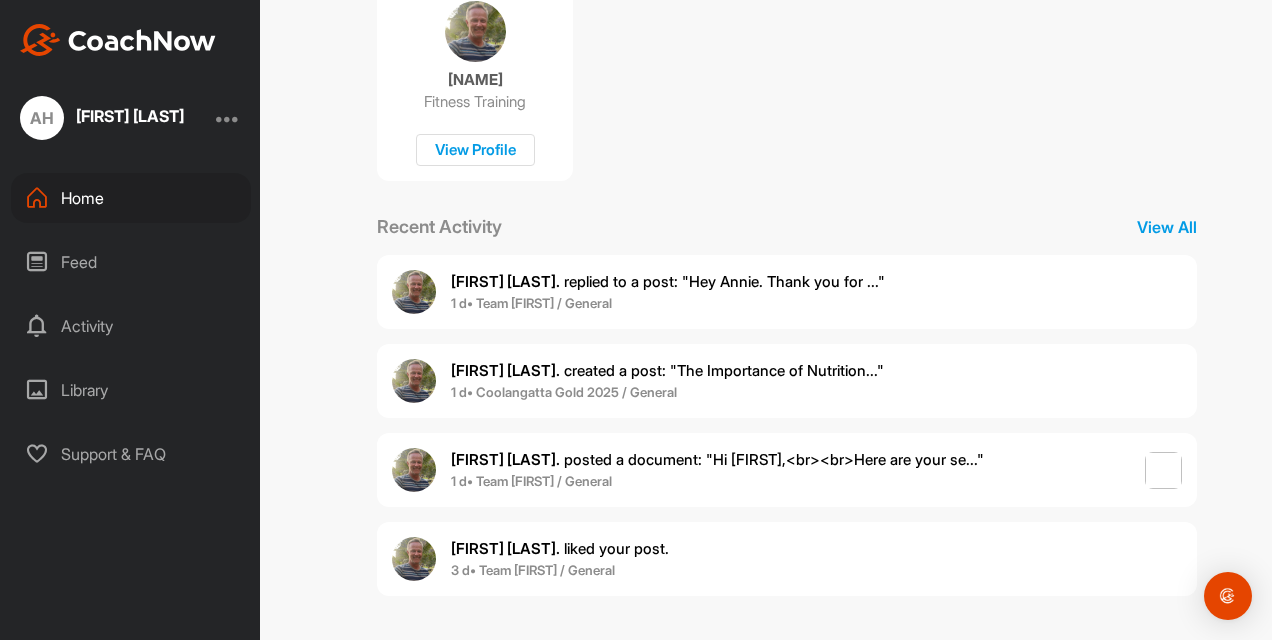 scroll, scrollTop: 440, scrollLeft: 0, axis: vertical 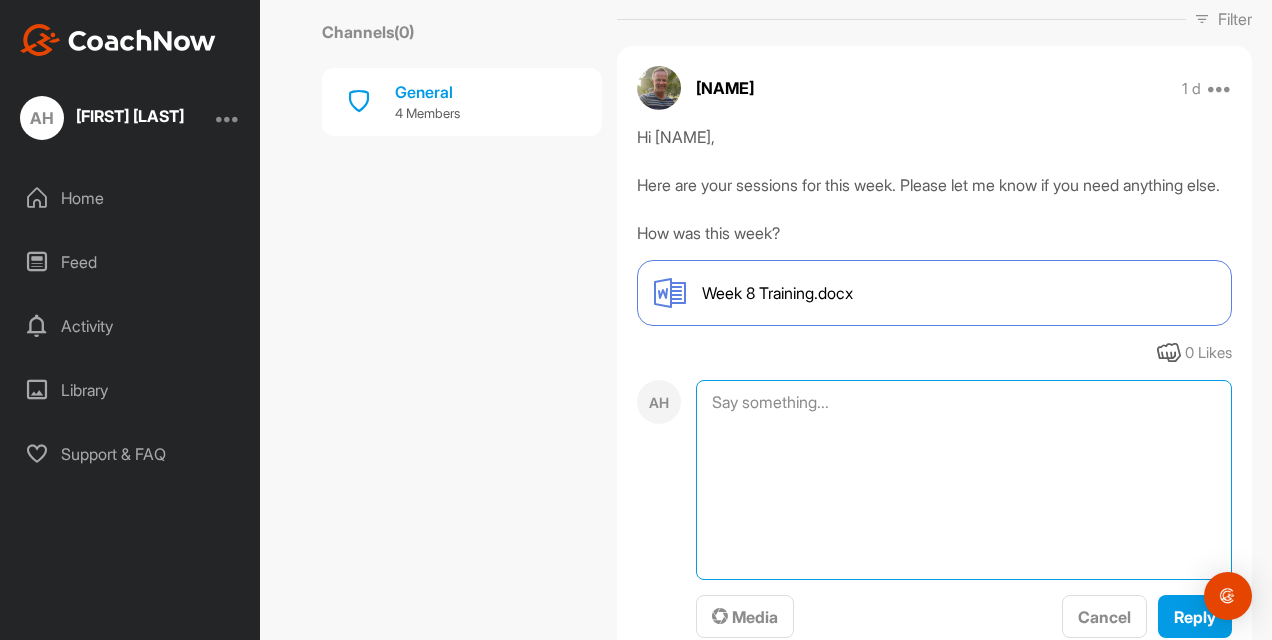 click at bounding box center (964, 480) 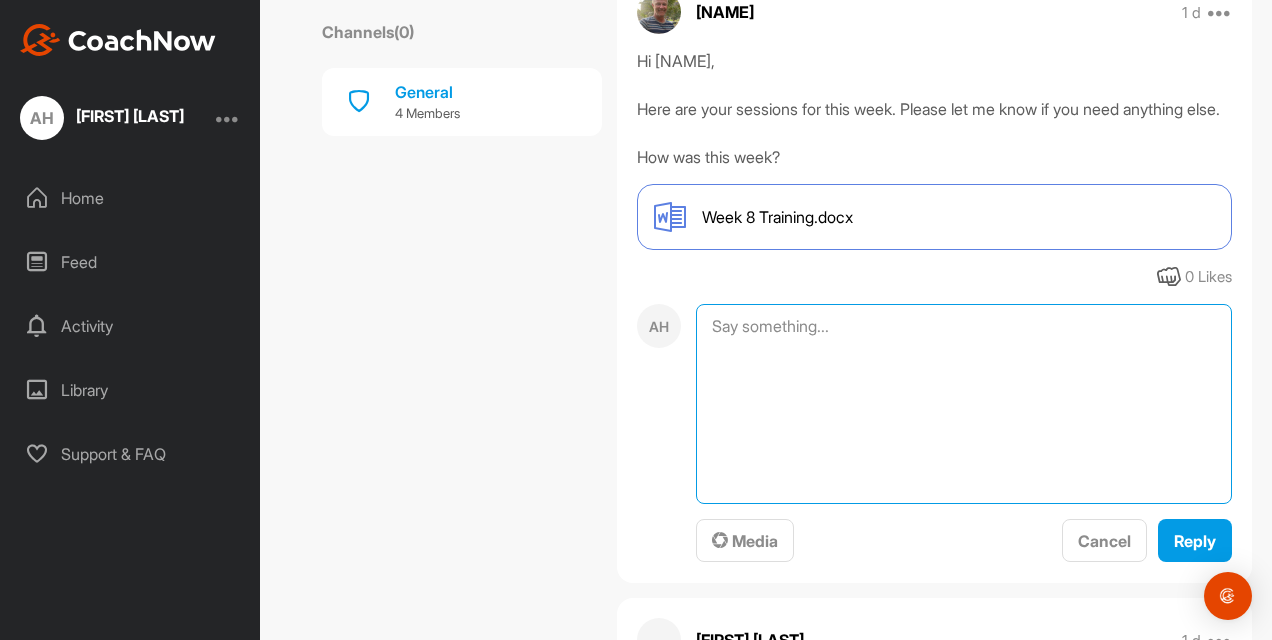 drag, startPoint x: 761, startPoint y: 364, endPoint x: 752, endPoint y: 453, distance: 89.453896 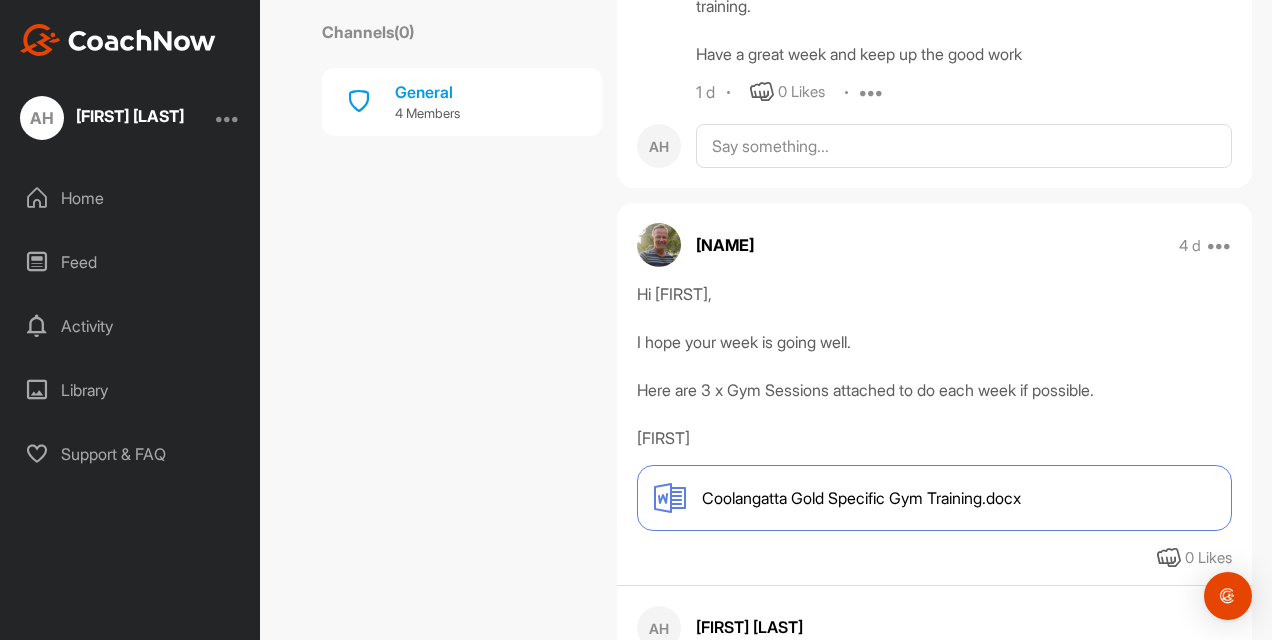 scroll, scrollTop: 1629, scrollLeft: 0, axis: vertical 